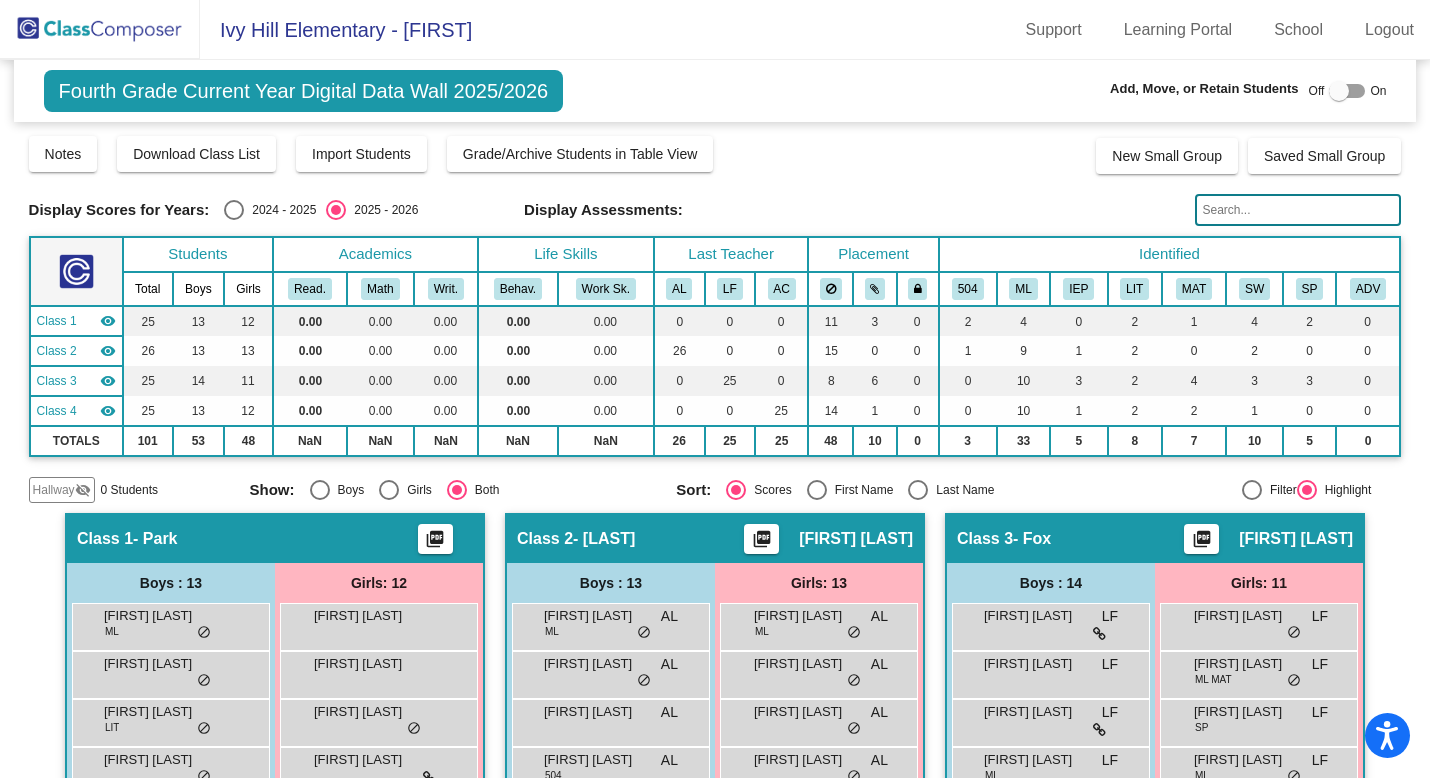scroll, scrollTop: 0, scrollLeft: 0, axis: both 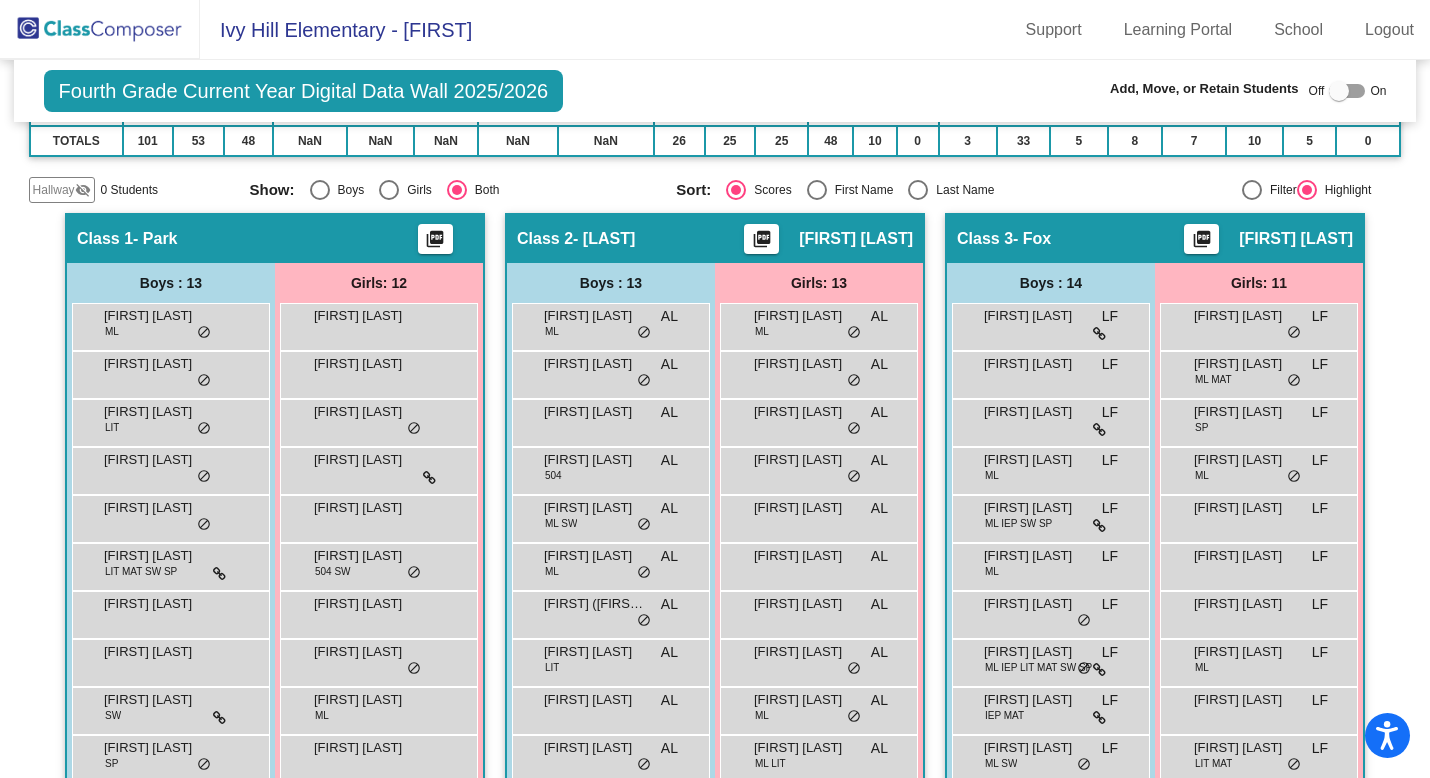 click 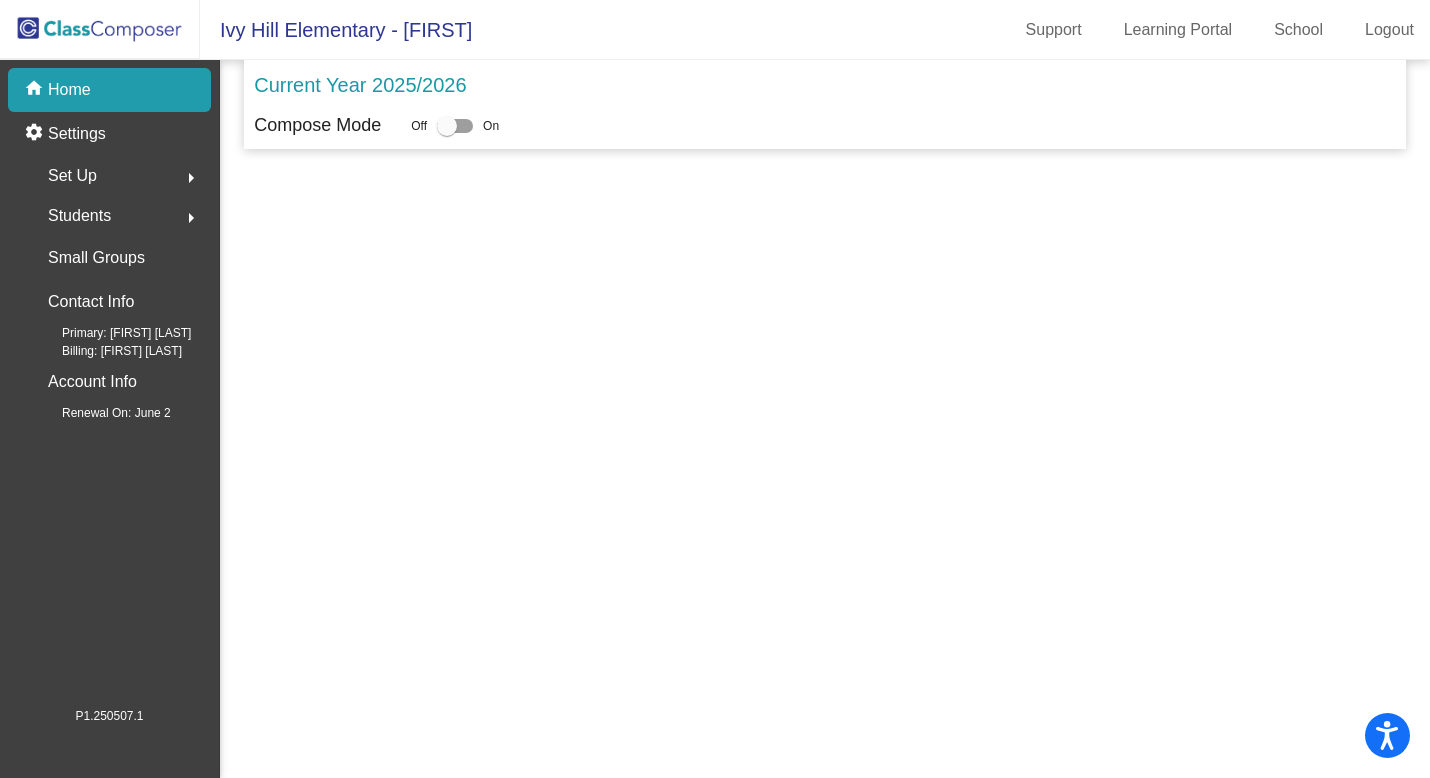 scroll, scrollTop: 0, scrollLeft: 0, axis: both 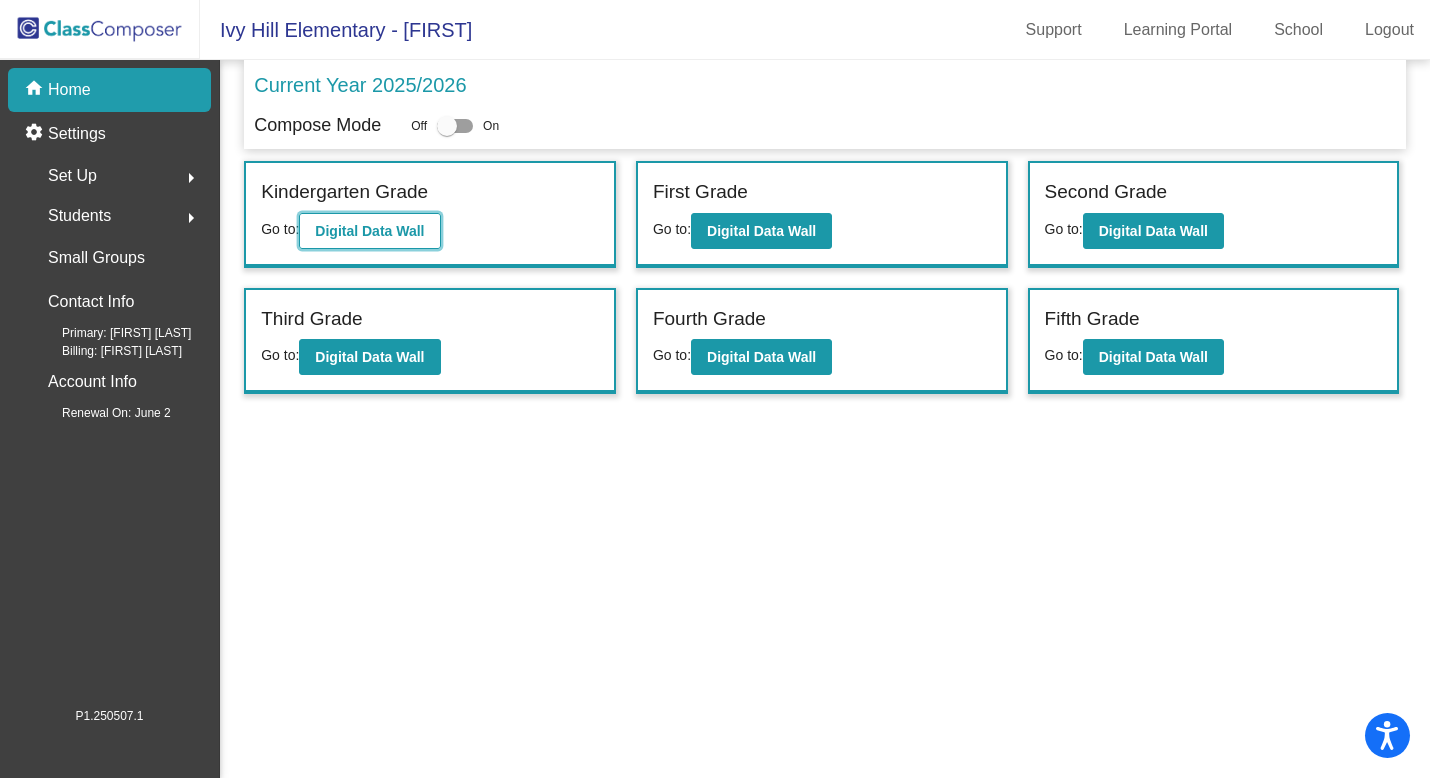 click on "Digital Data Wall" 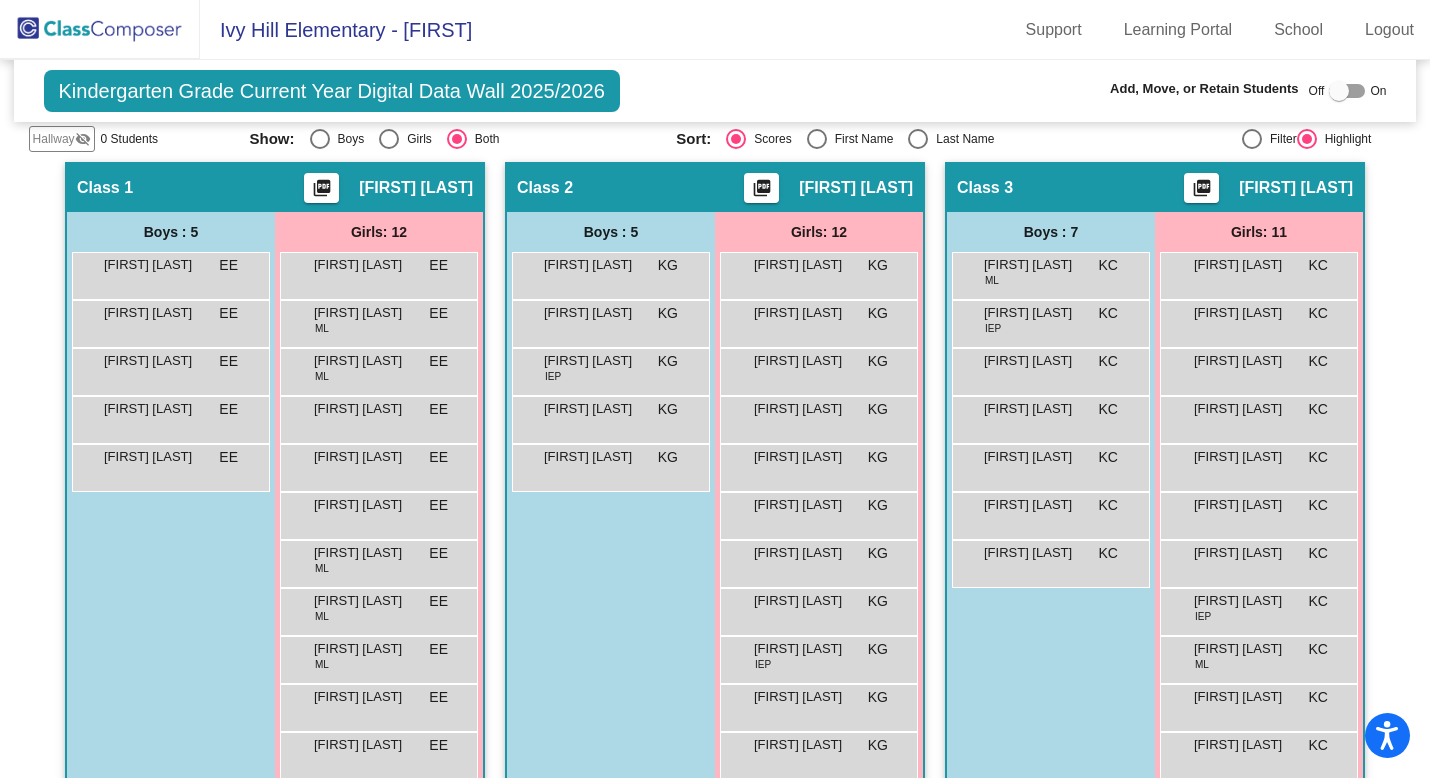 scroll, scrollTop: 477, scrollLeft: 0, axis: vertical 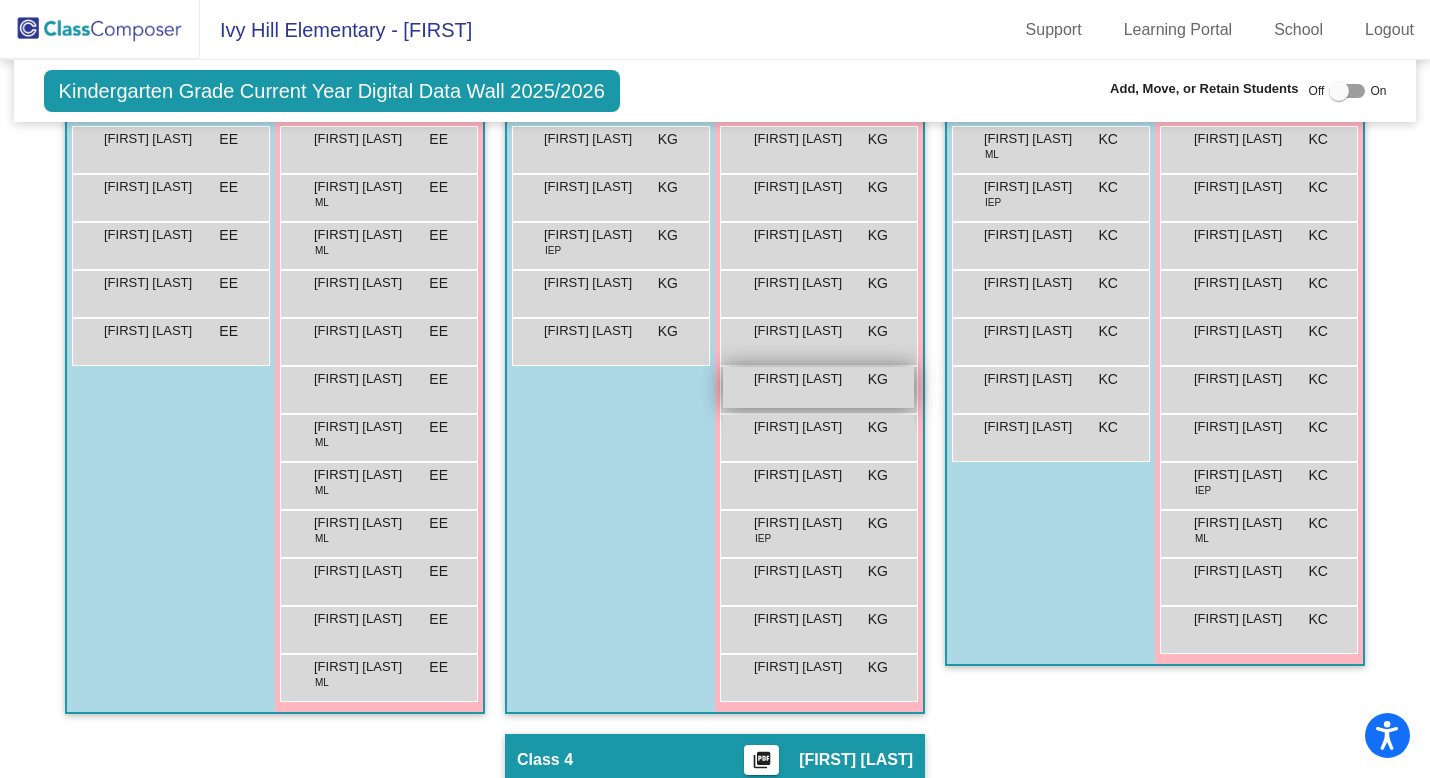 click on "[FIRST] [LAST] KG lock do_not_disturb_alt" at bounding box center (818, 387) 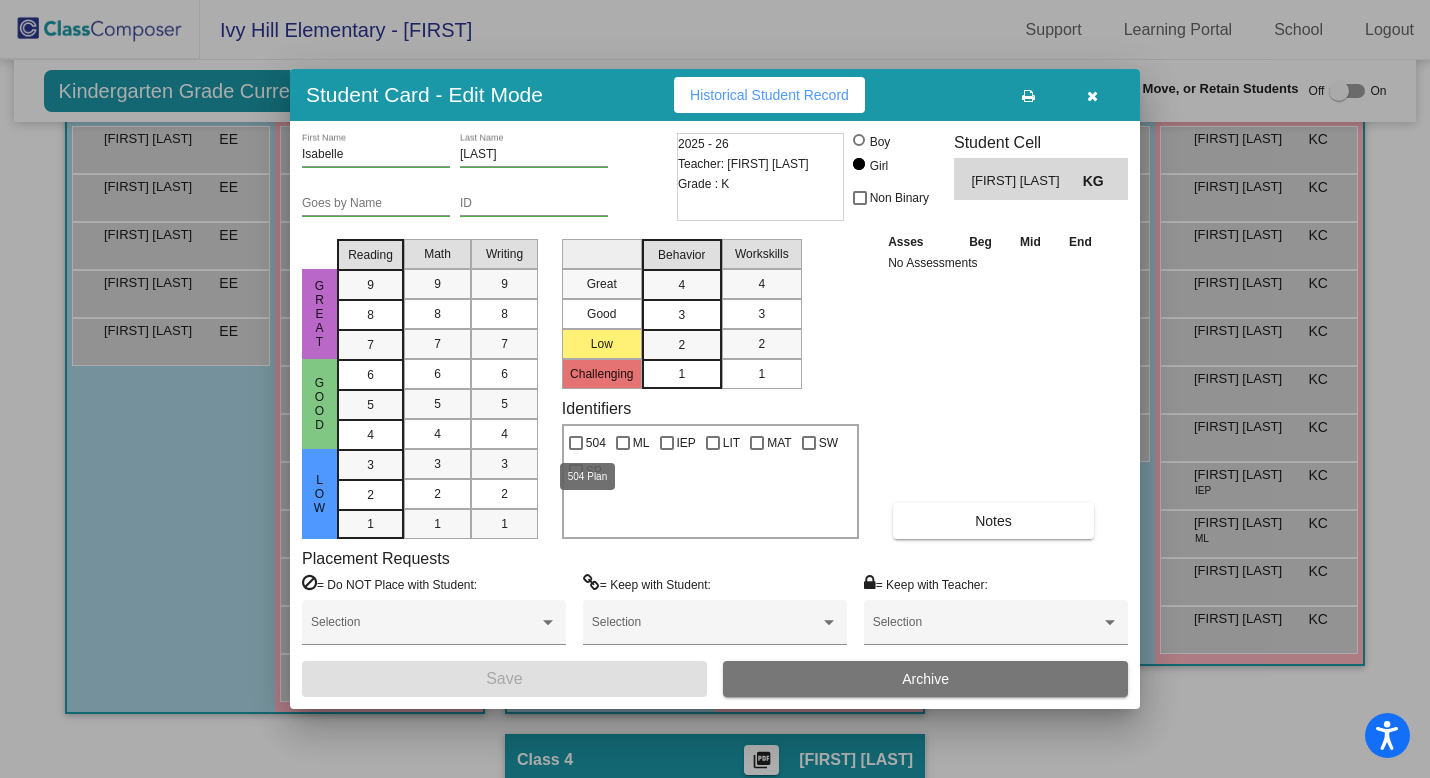 click at bounding box center (576, 443) 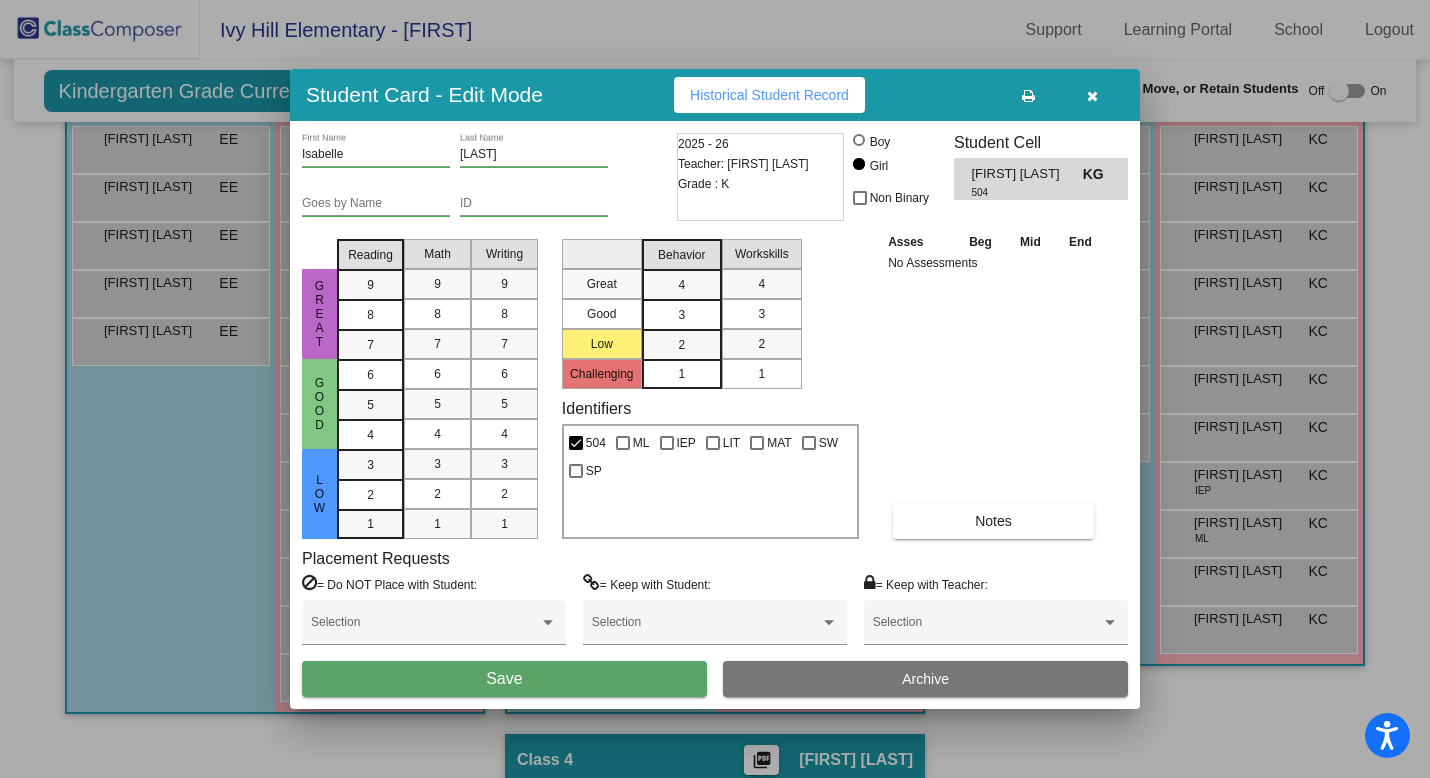click on "Save" at bounding box center [504, 679] 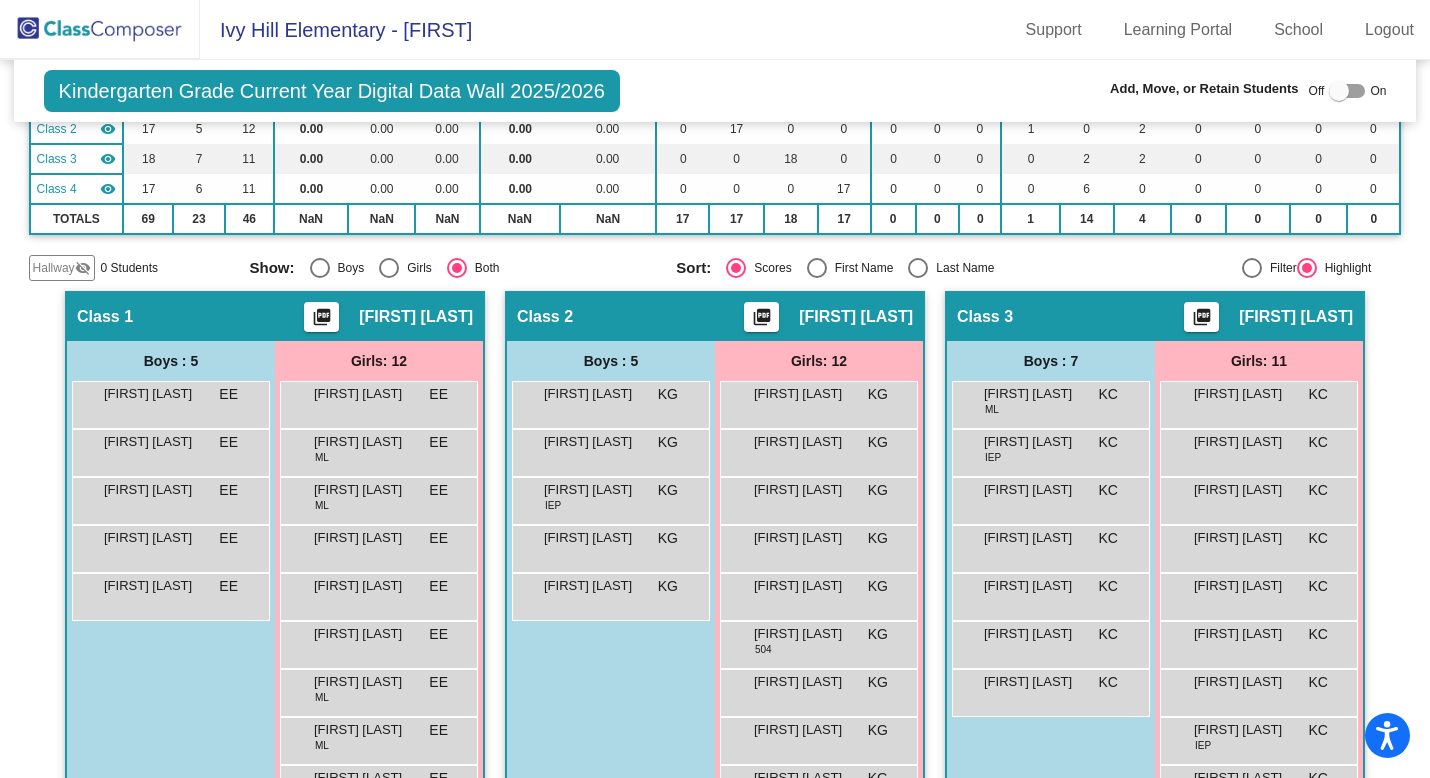 scroll, scrollTop: 220, scrollLeft: 0, axis: vertical 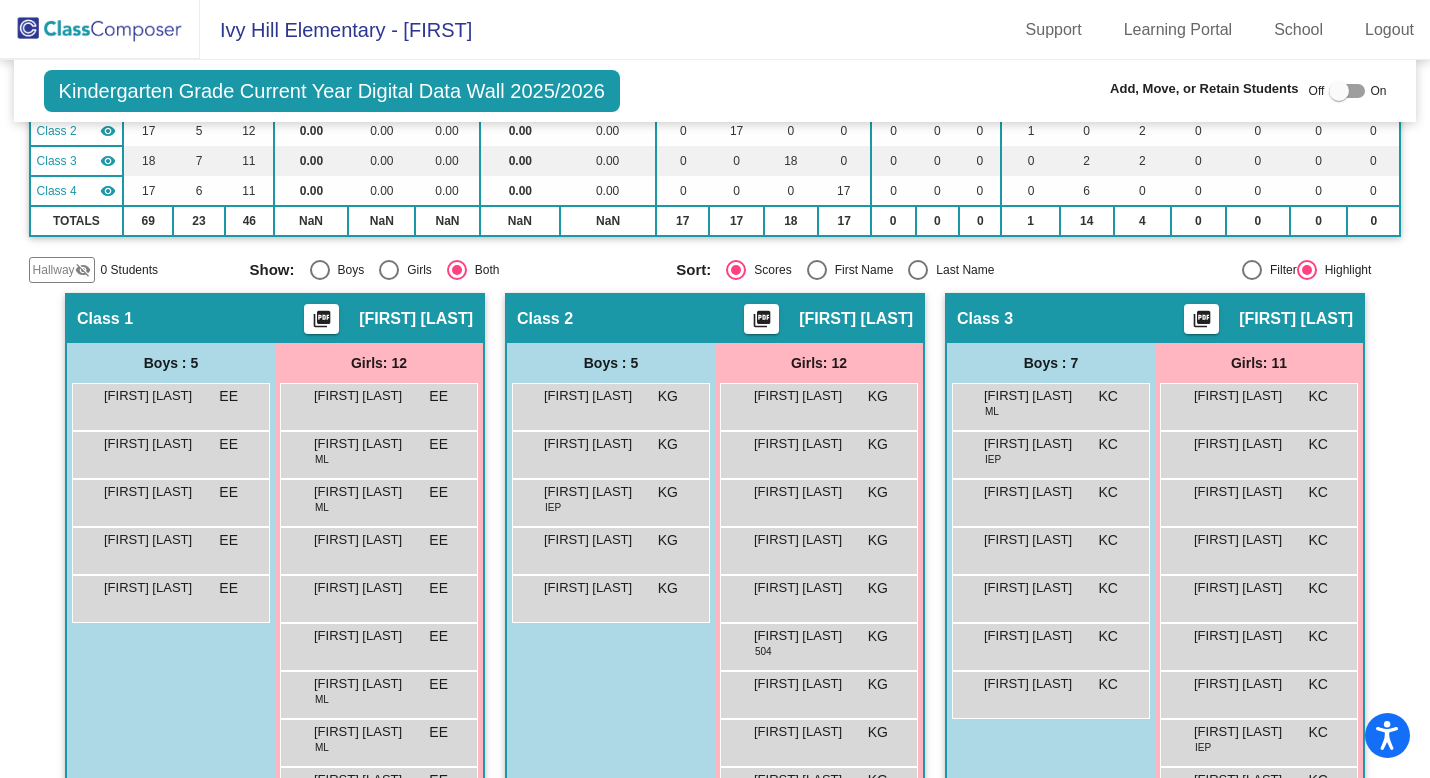click 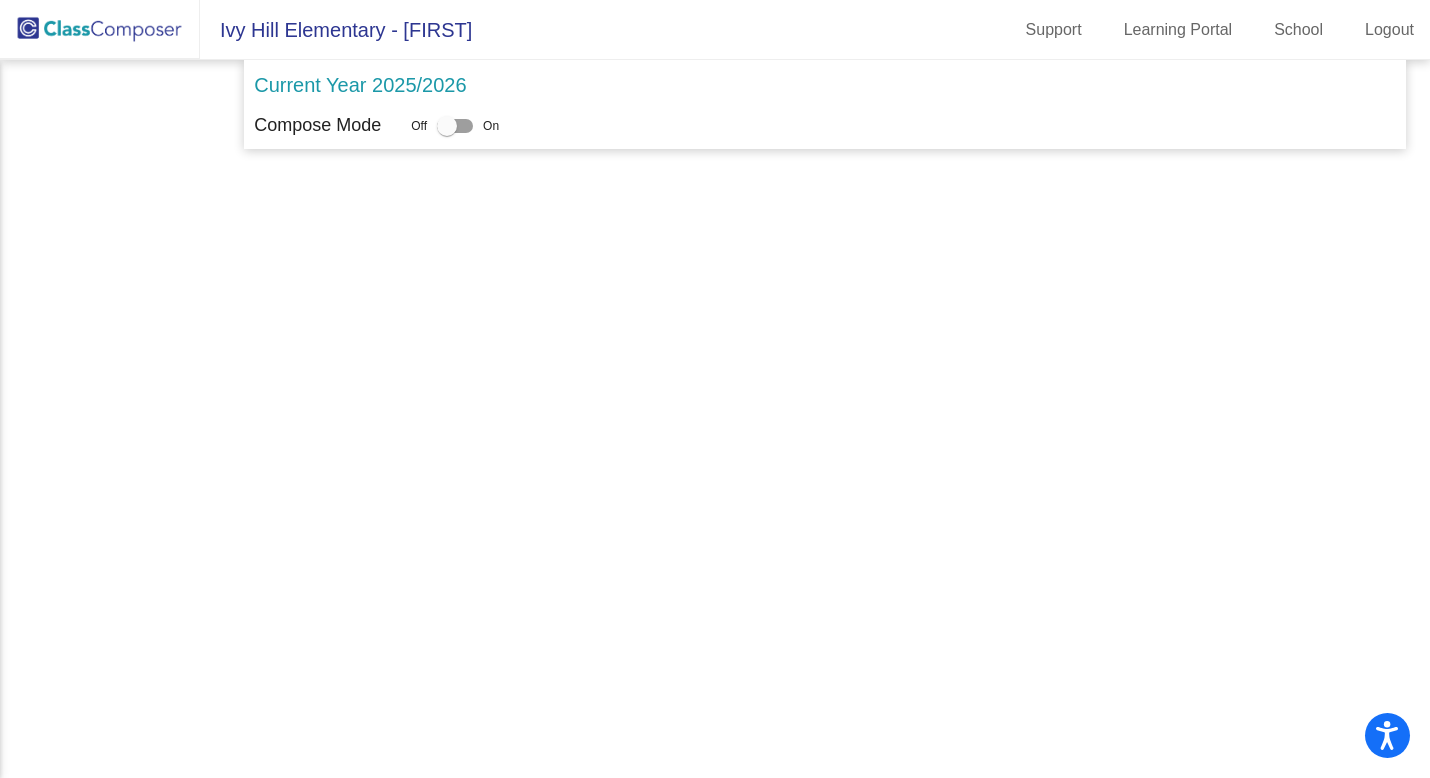 scroll, scrollTop: 0, scrollLeft: 0, axis: both 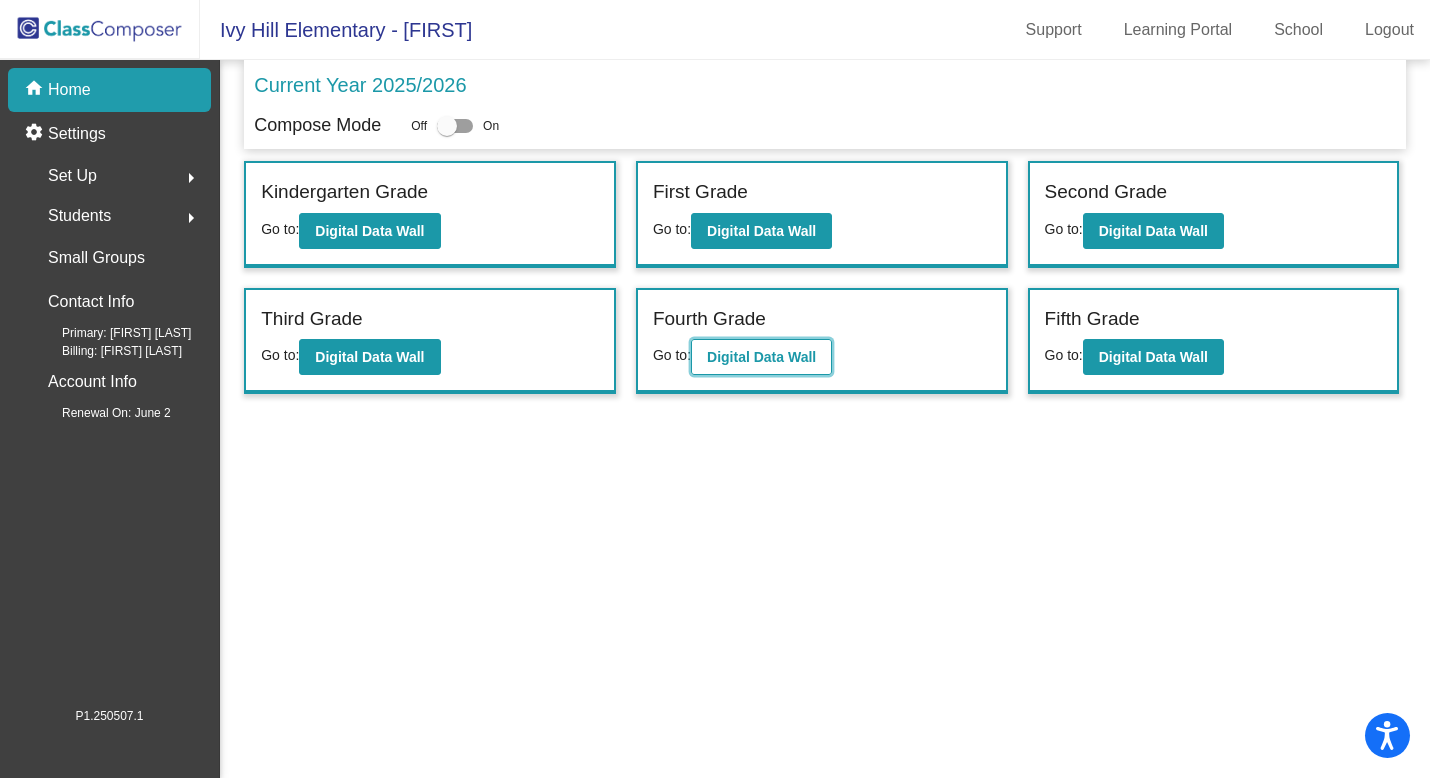 click on "Digital Data Wall" 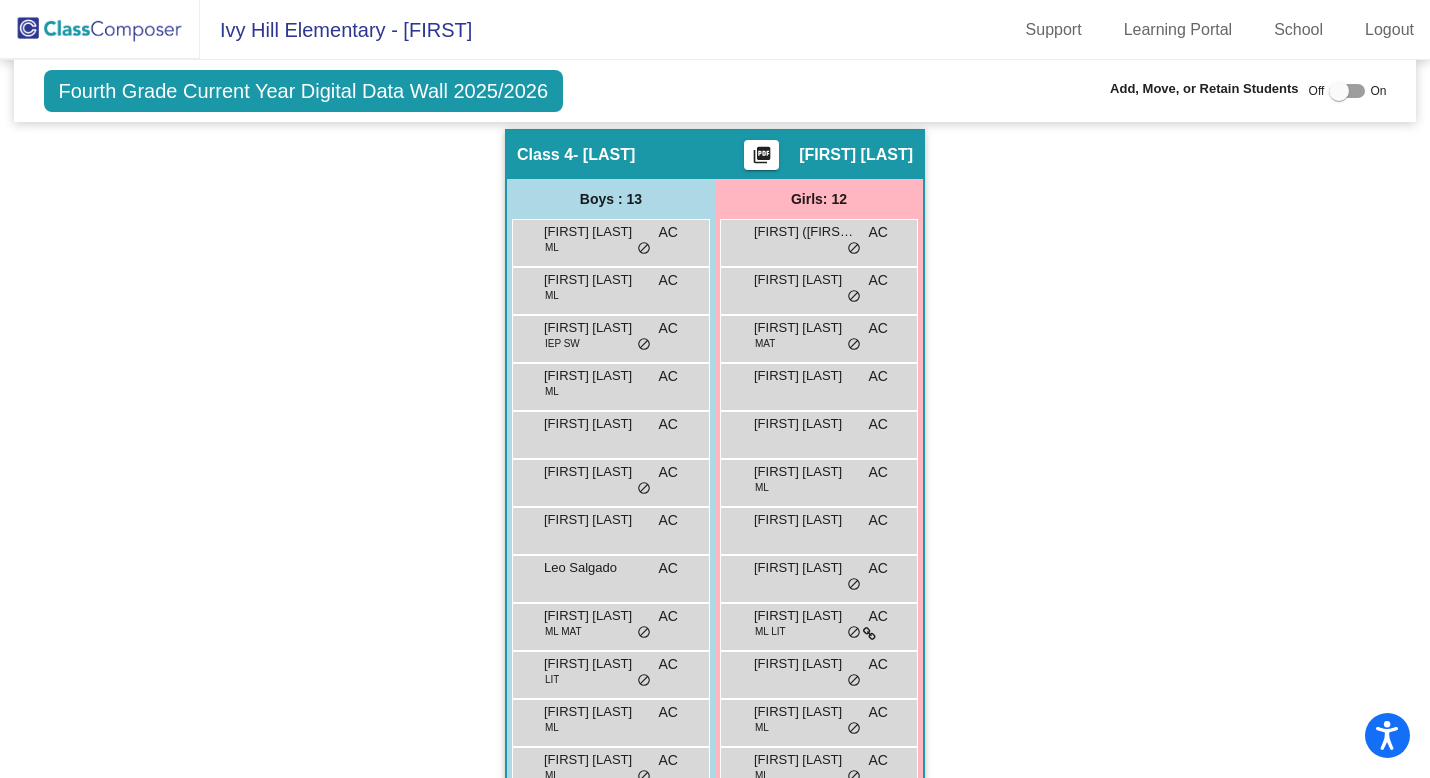 scroll, scrollTop: 1274, scrollLeft: 0, axis: vertical 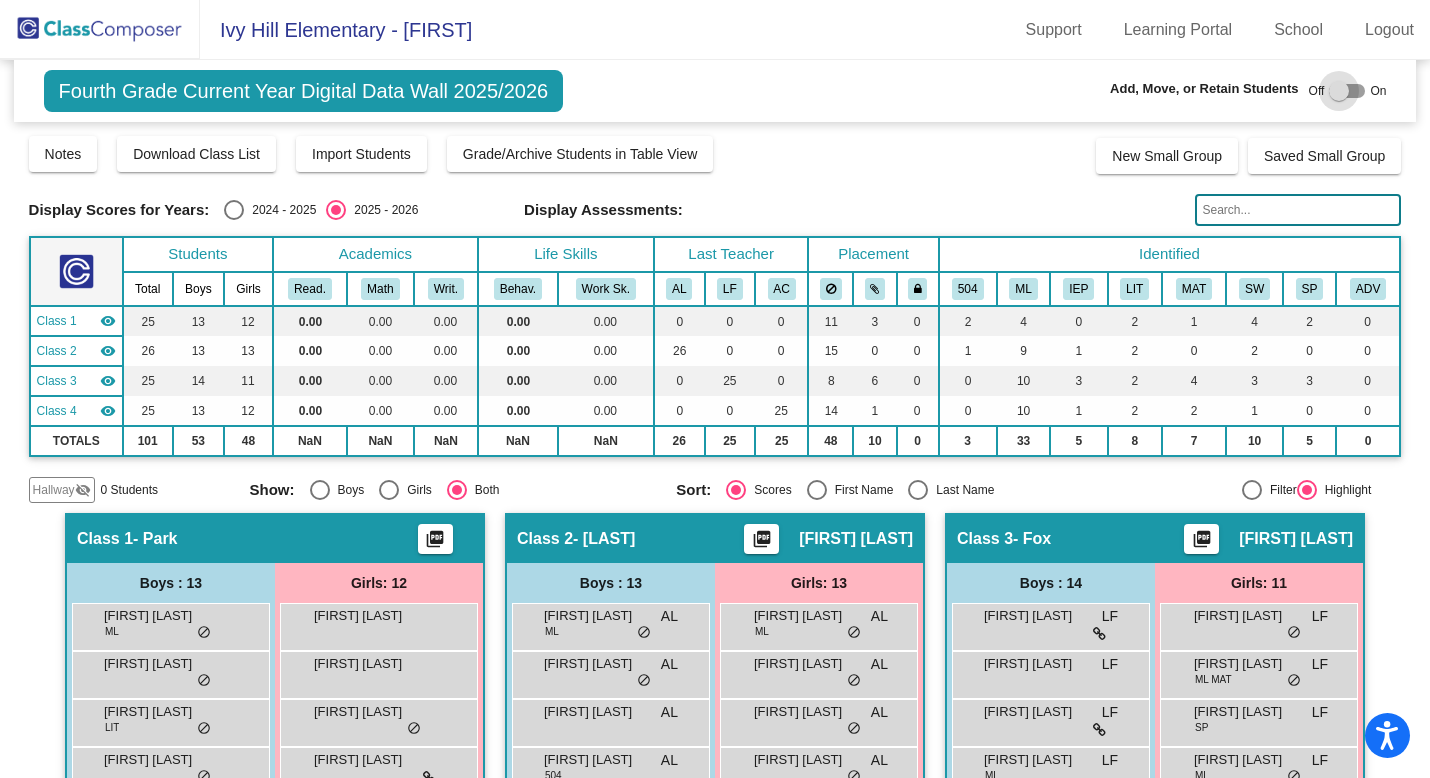 click at bounding box center (1347, 91) 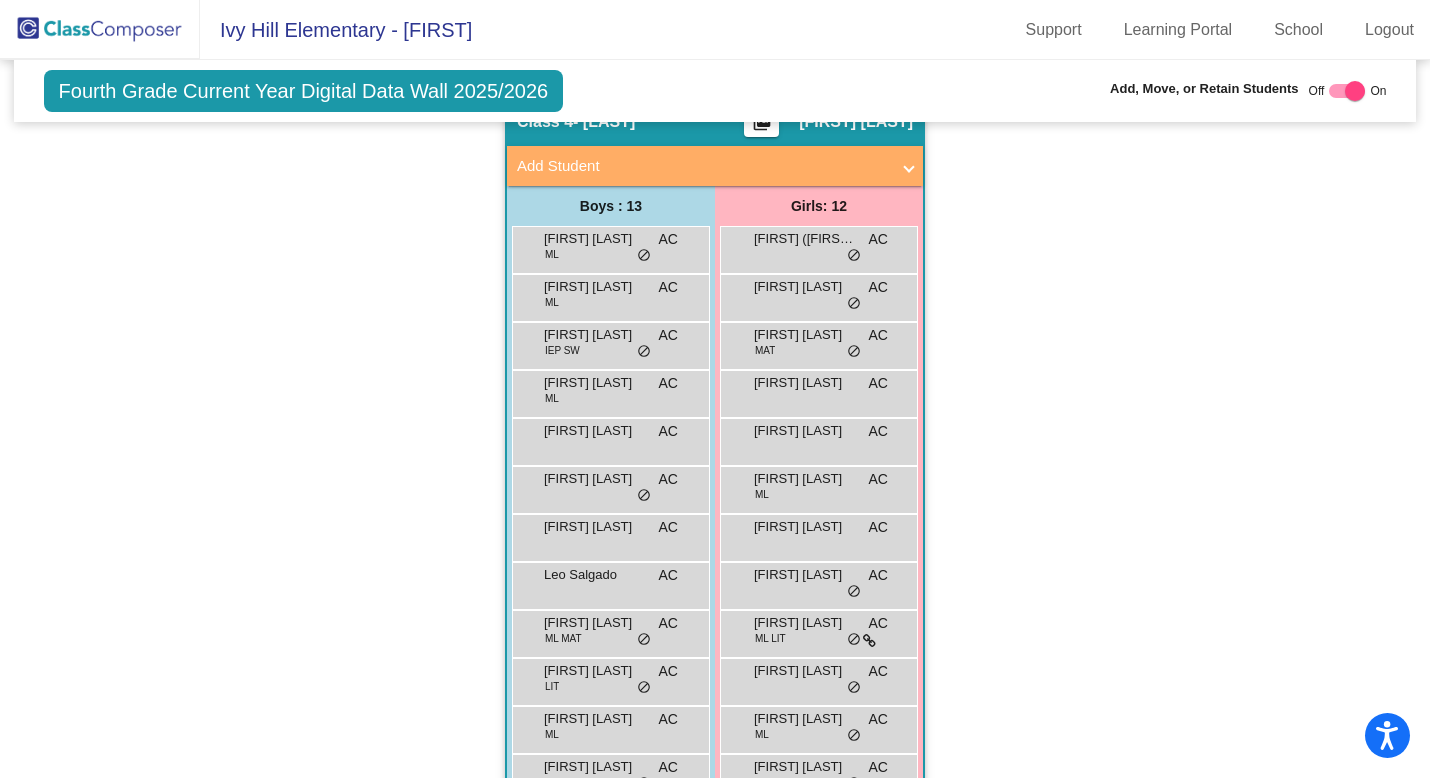 scroll, scrollTop: 1252, scrollLeft: 0, axis: vertical 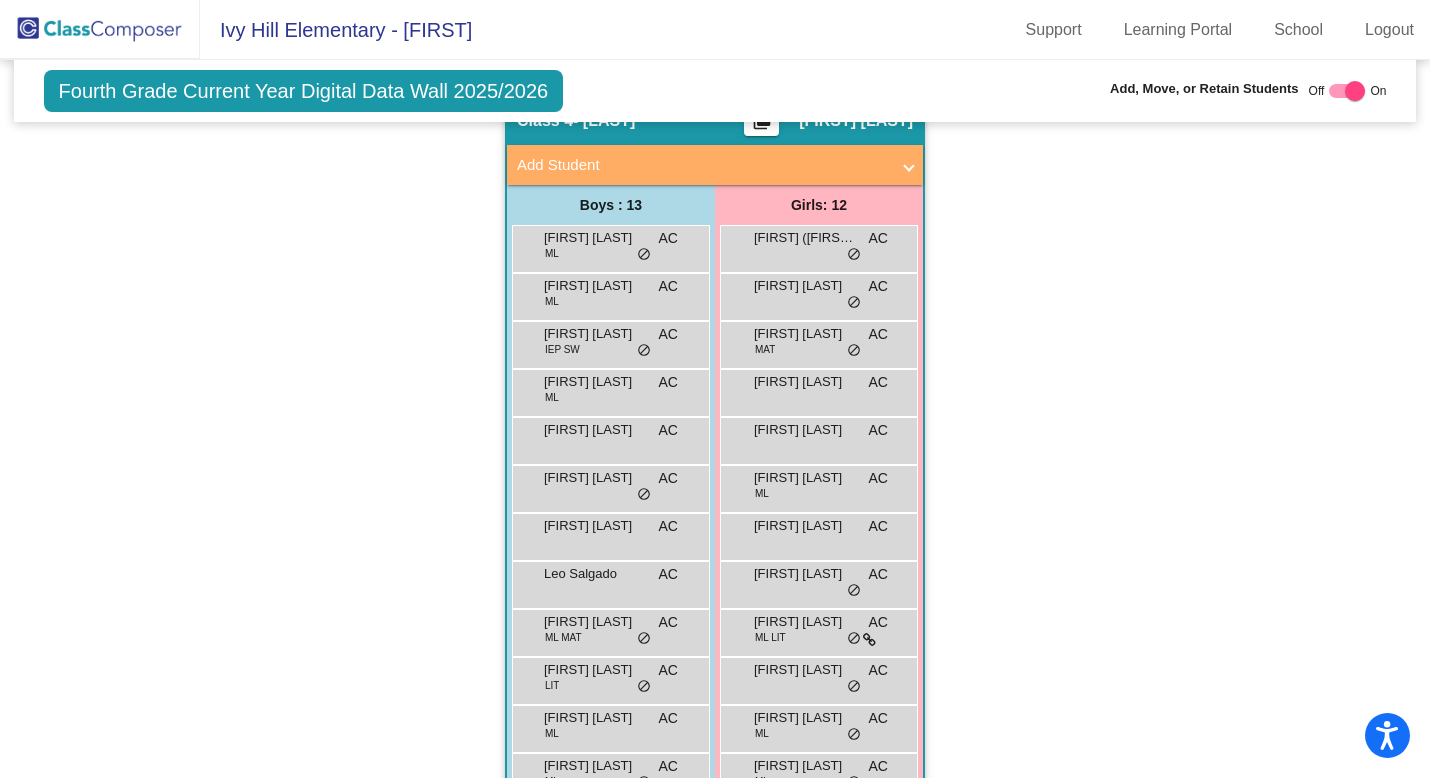 click on "Add Student" at bounding box center [703, 165] 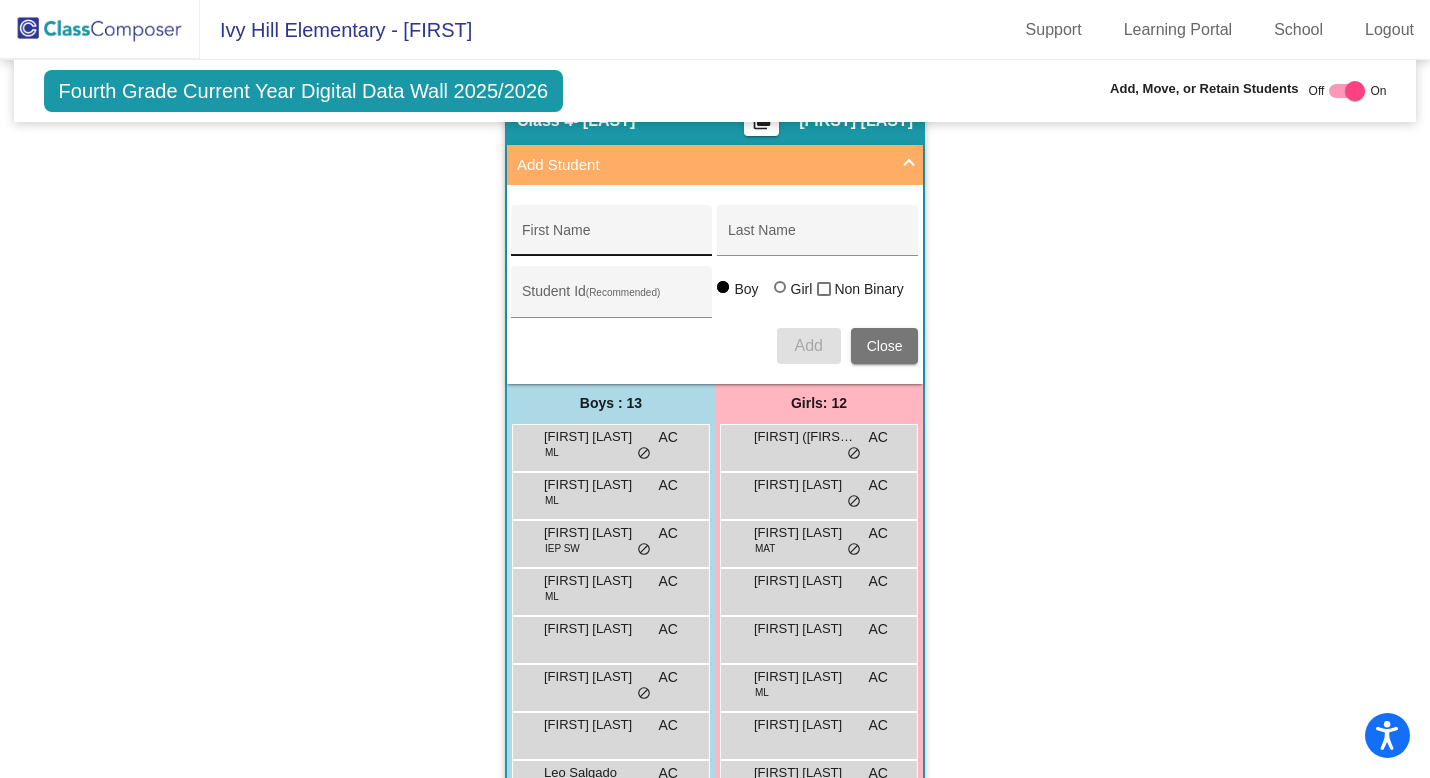 click on "First Name" at bounding box center [612, 238] 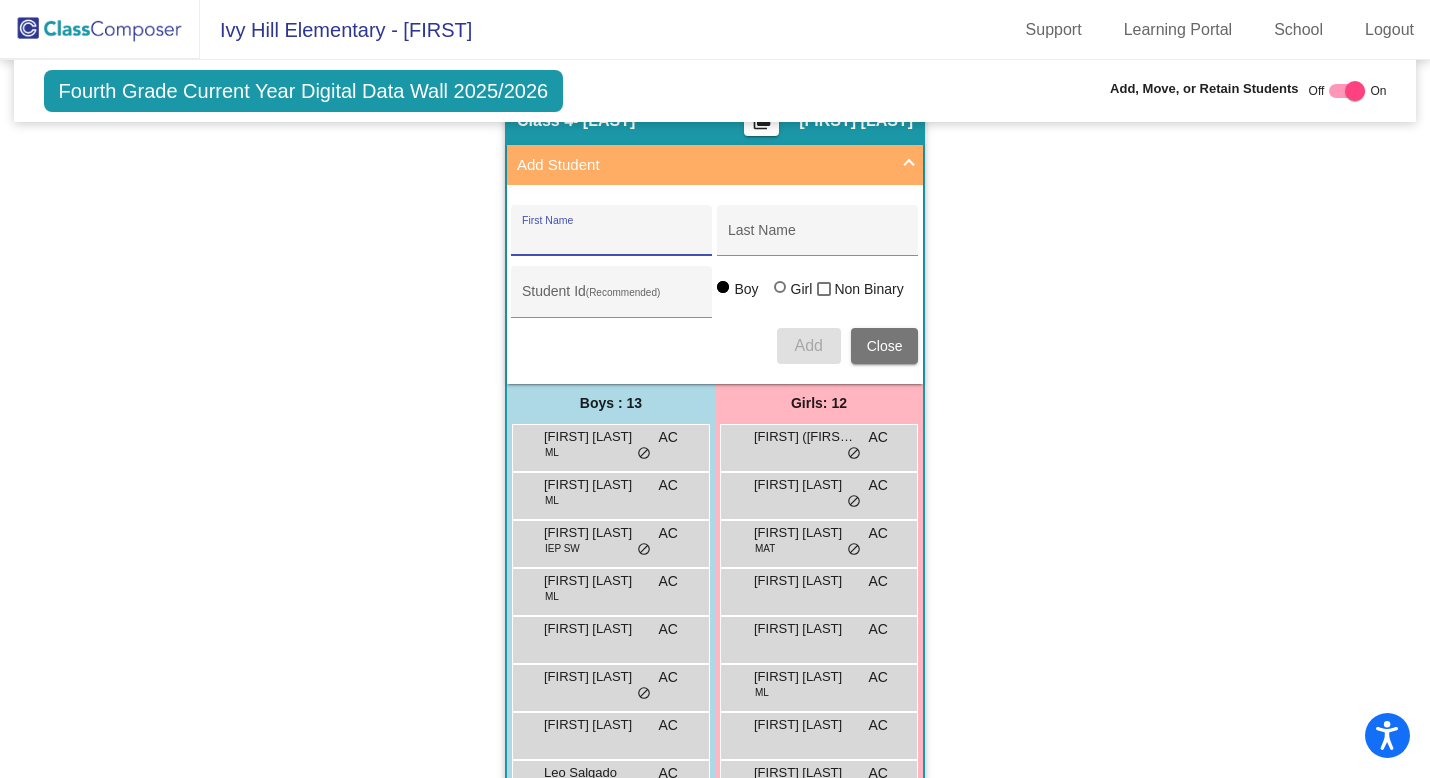 paste on "Laashith" 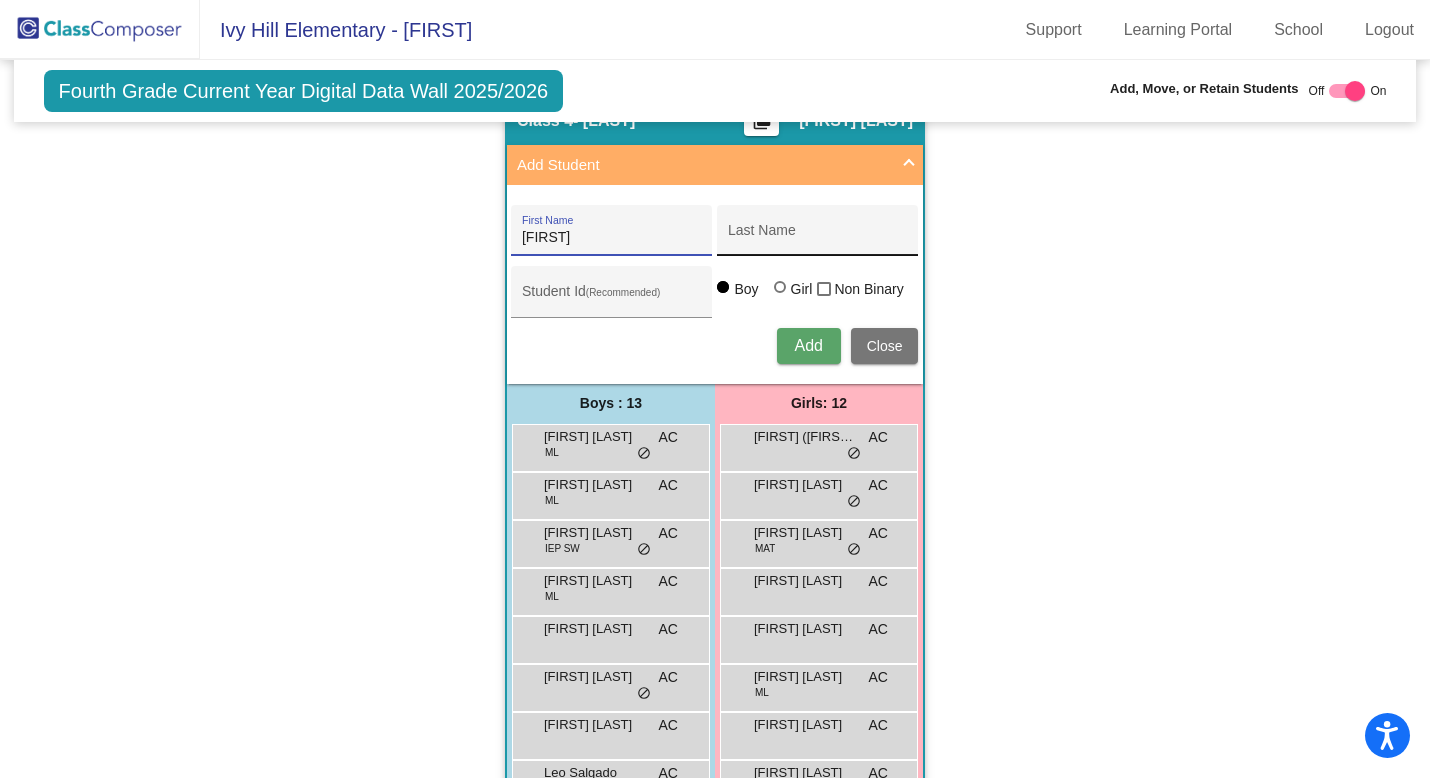 type on "Laashith" 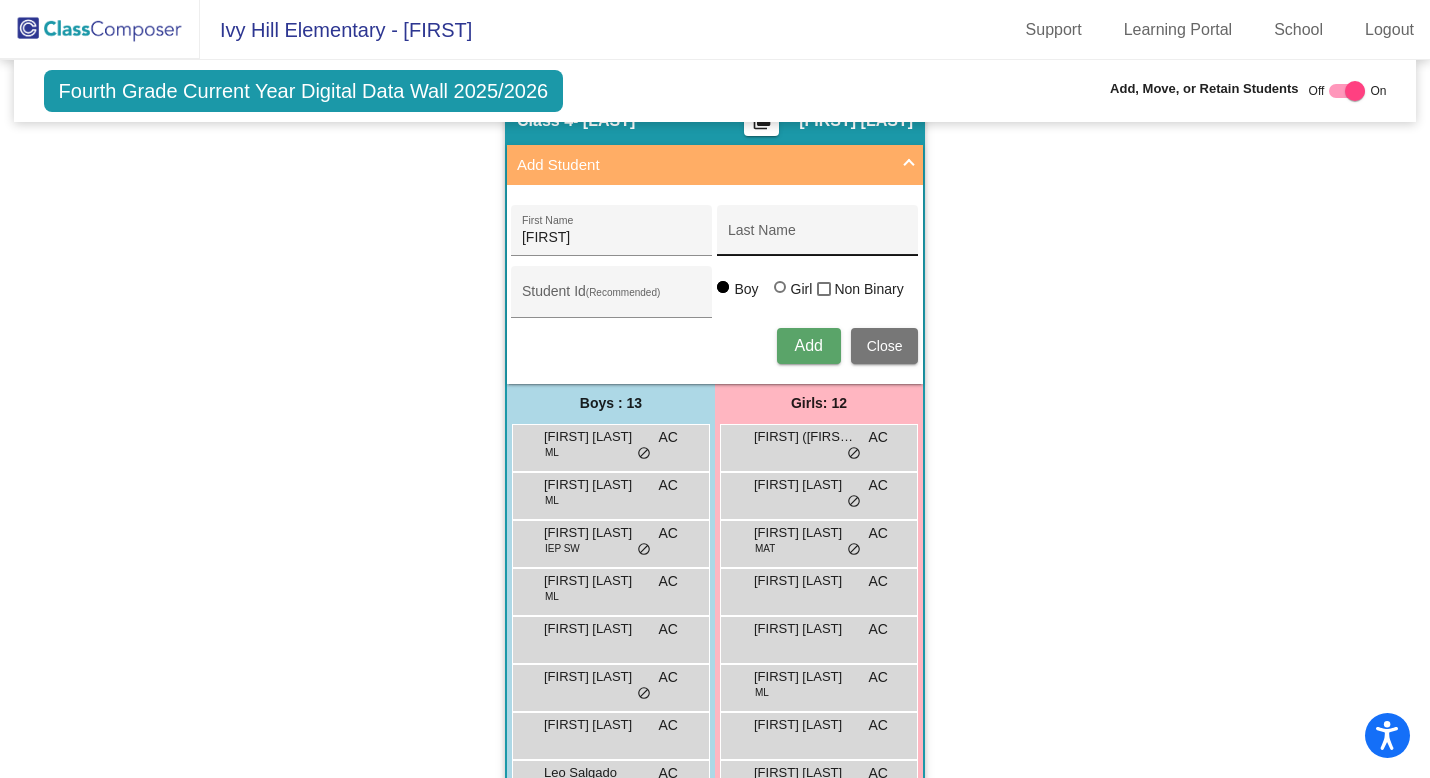 click on "Last Name" at bounding box center [818, 236] 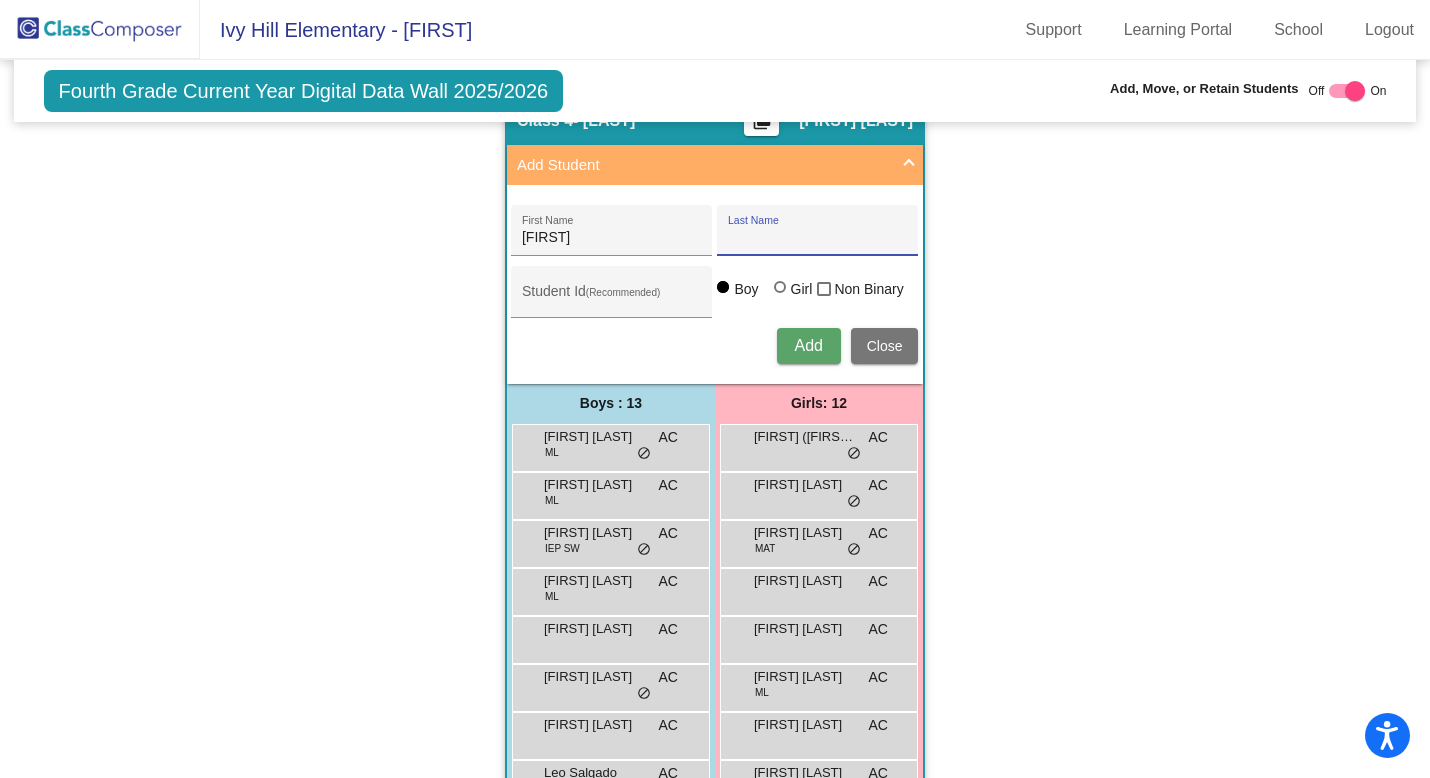 paste on "[LAST]" 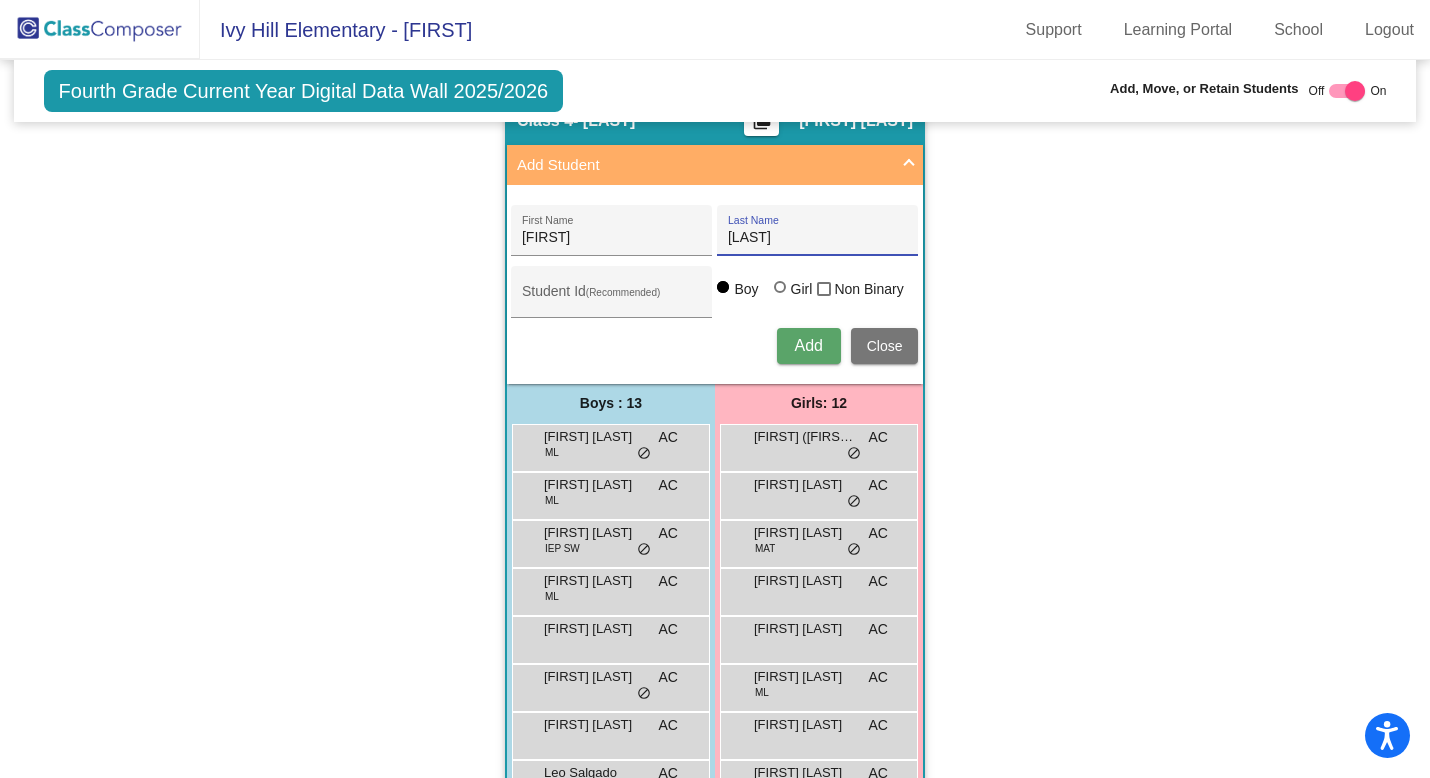 type on "[LAST]" 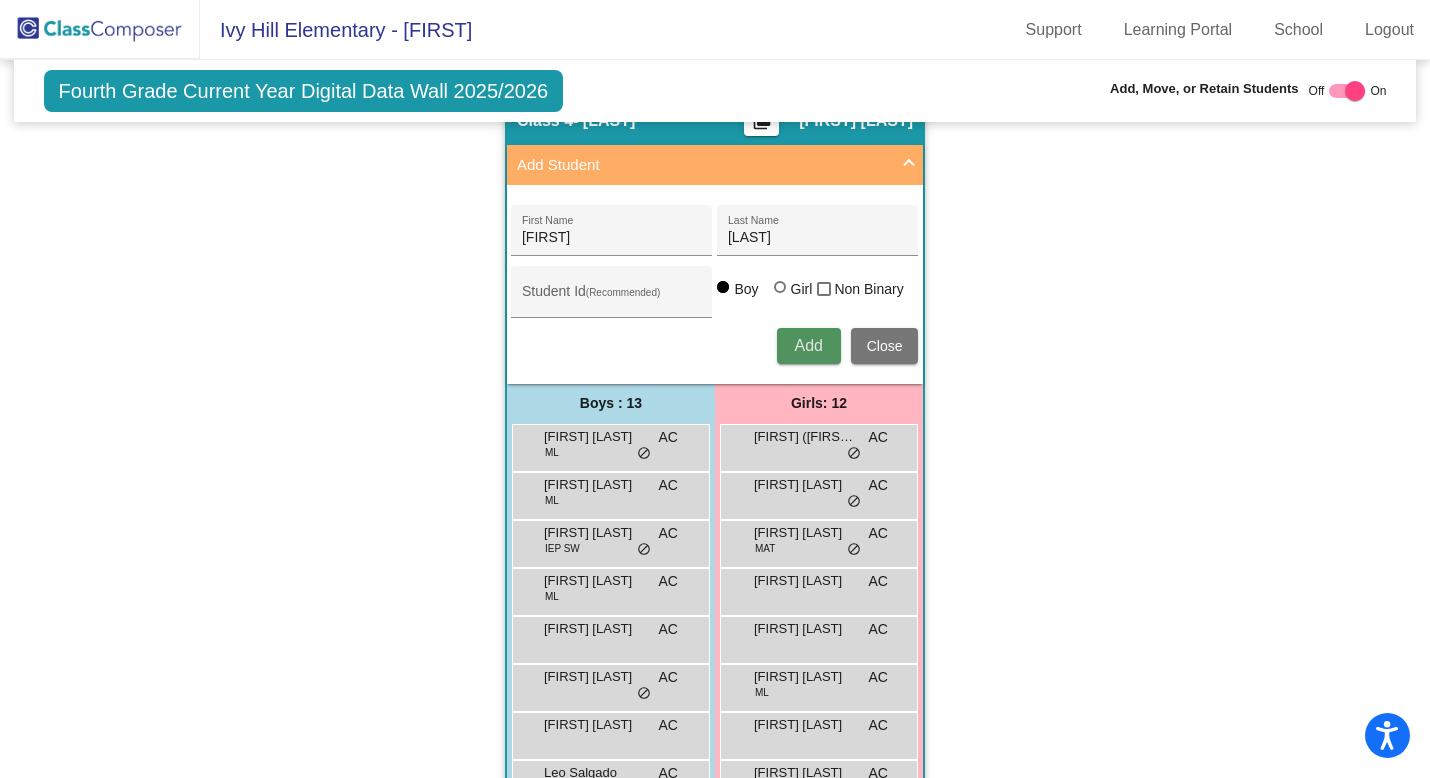 click on "Add" at bounding box center (808, 345) 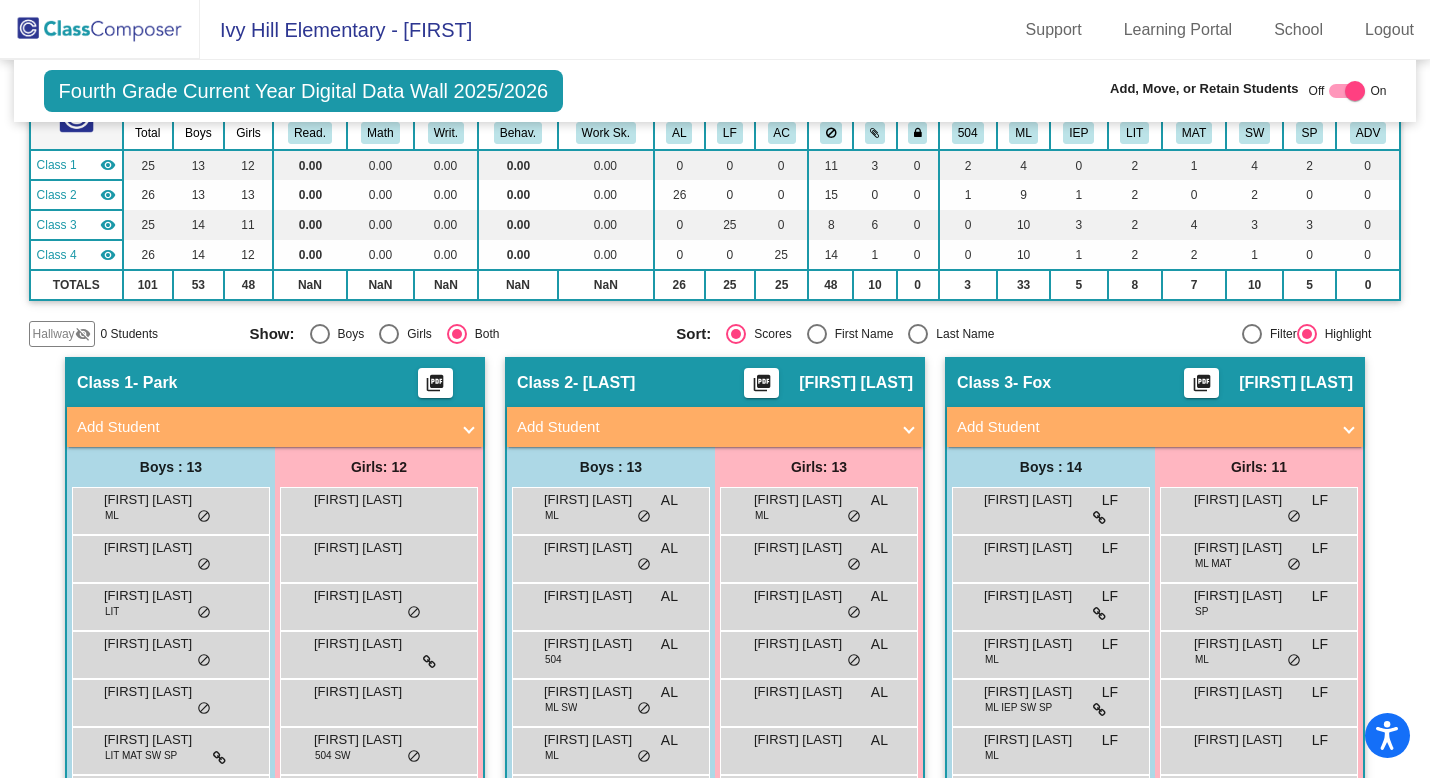 scroll, scrollTop: 0, scrollLeft: 0, axis: both 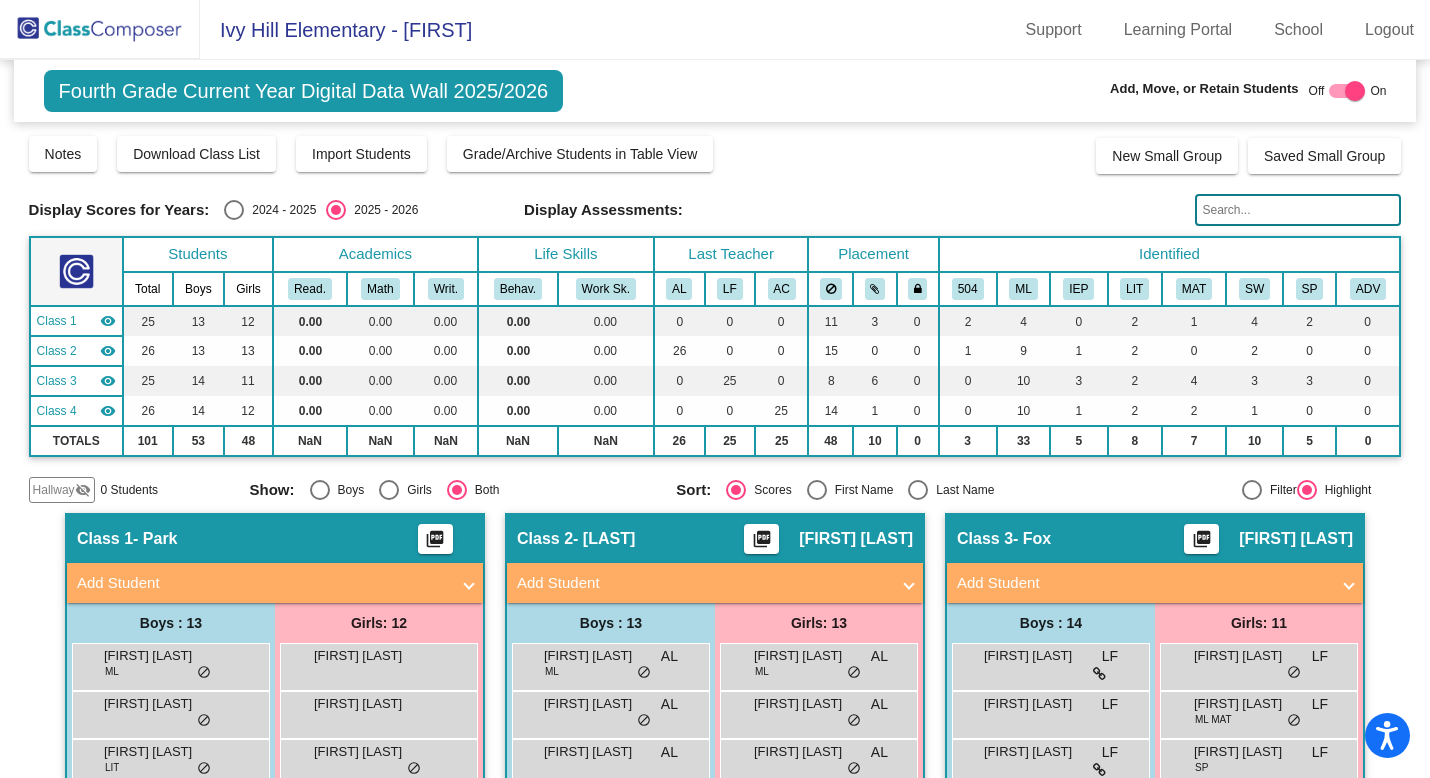 click 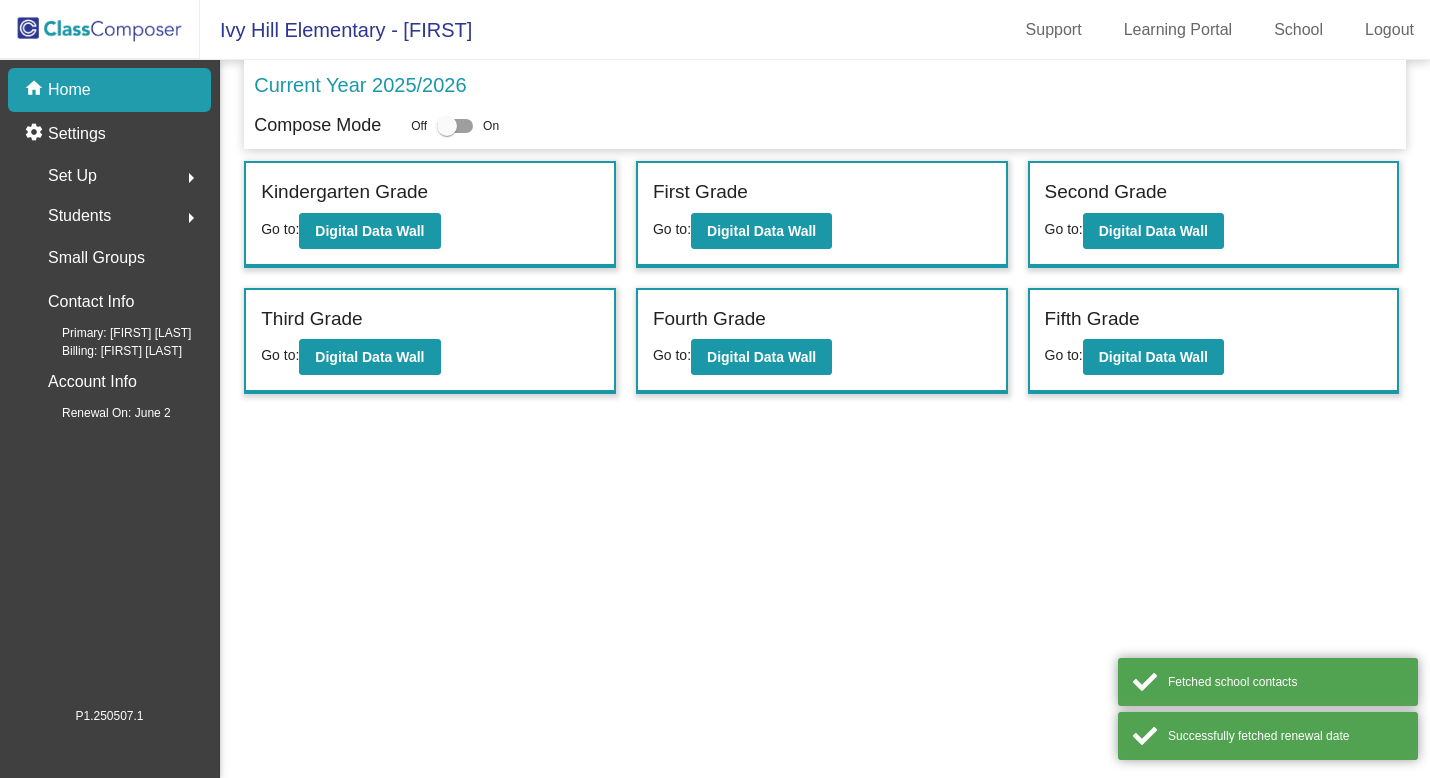scroll, scrollTop: 0, scrollLeft: 0, axis: both 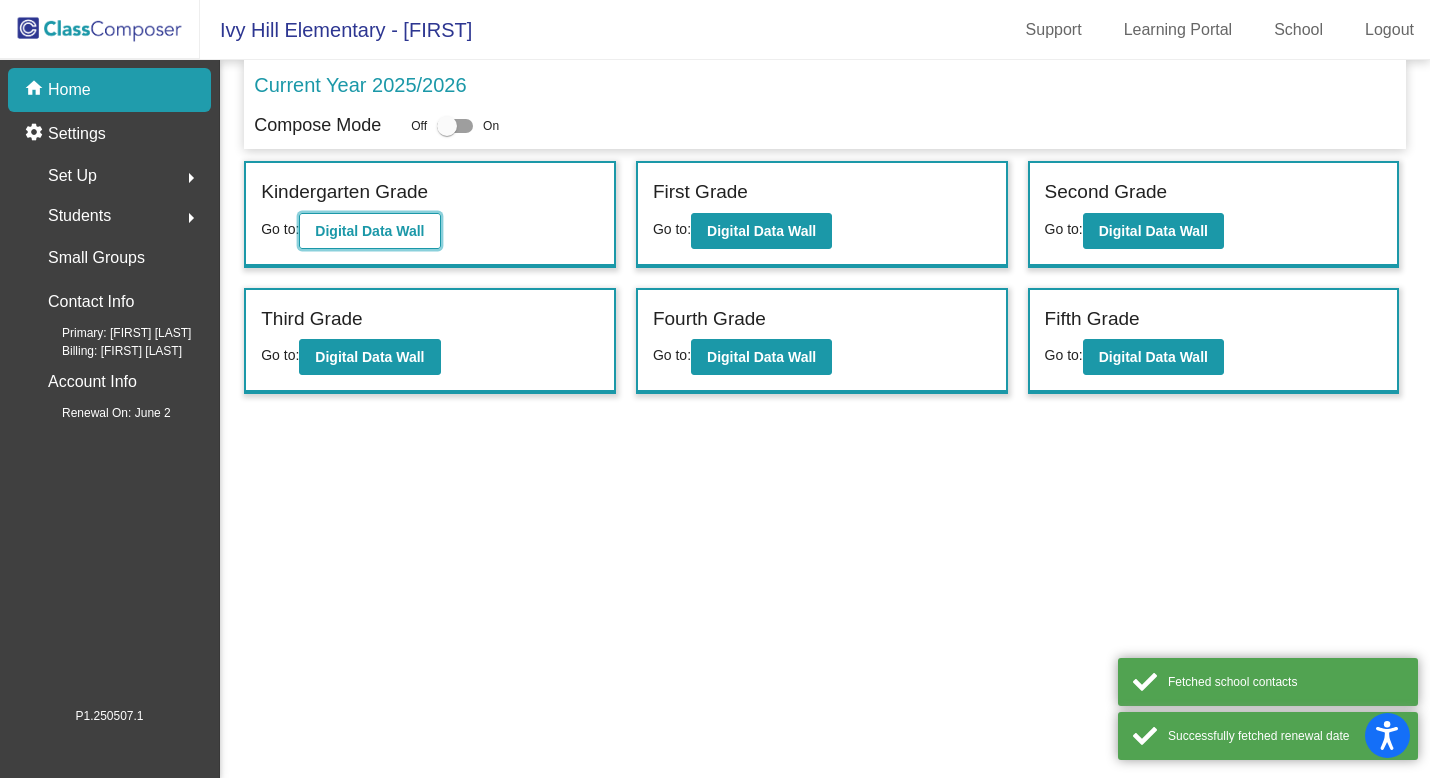 click on "Digital Data Wall" 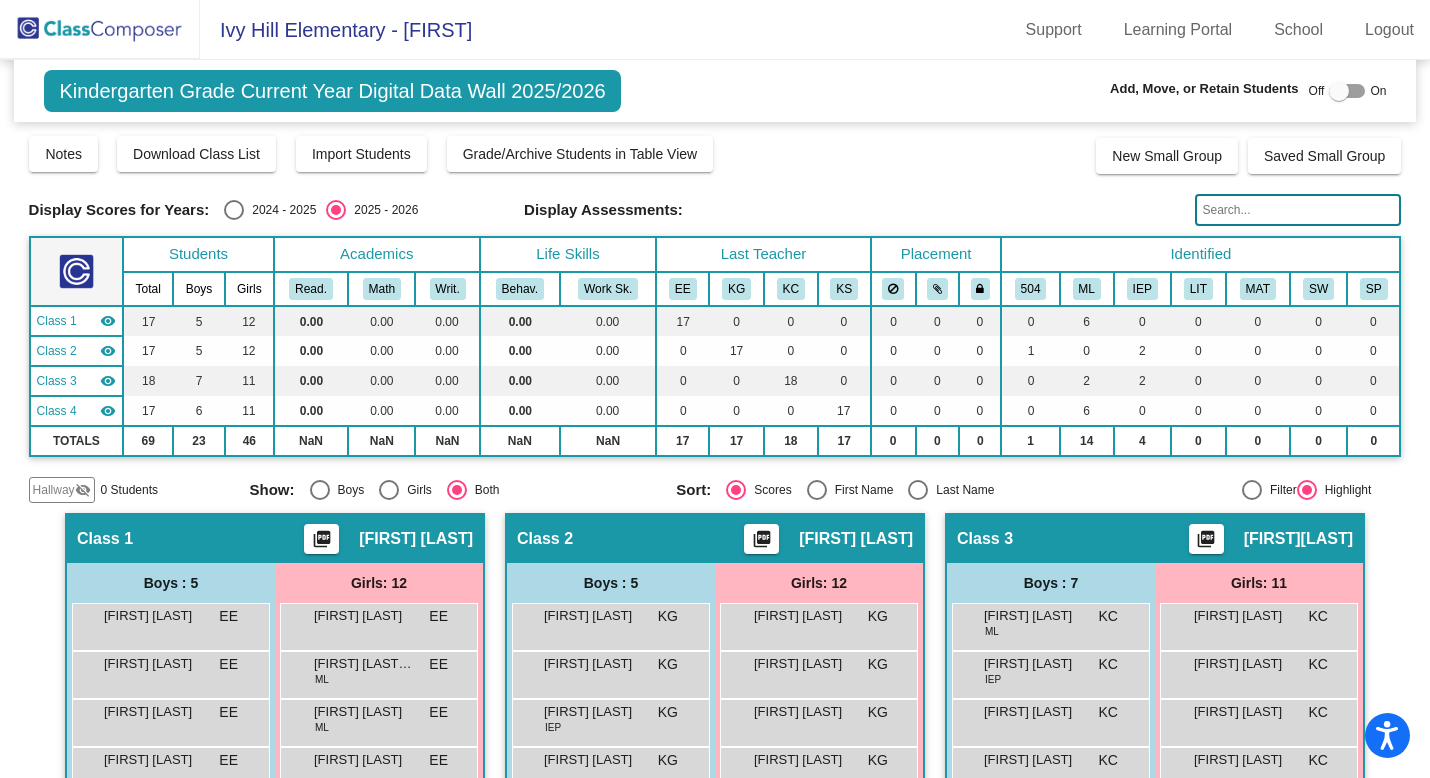 scroll, scrollTop: 59, scrollLeft: 0, axis: vertical 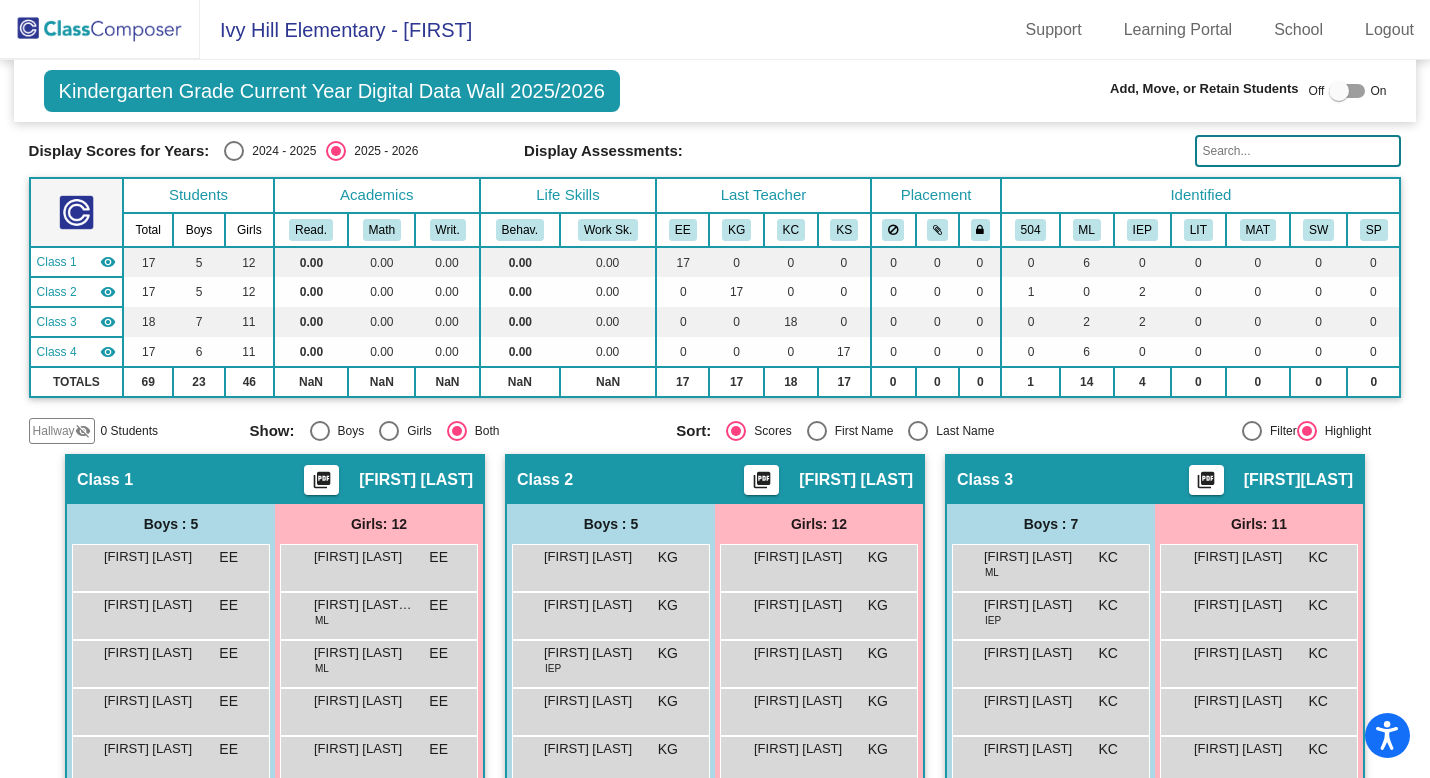 click 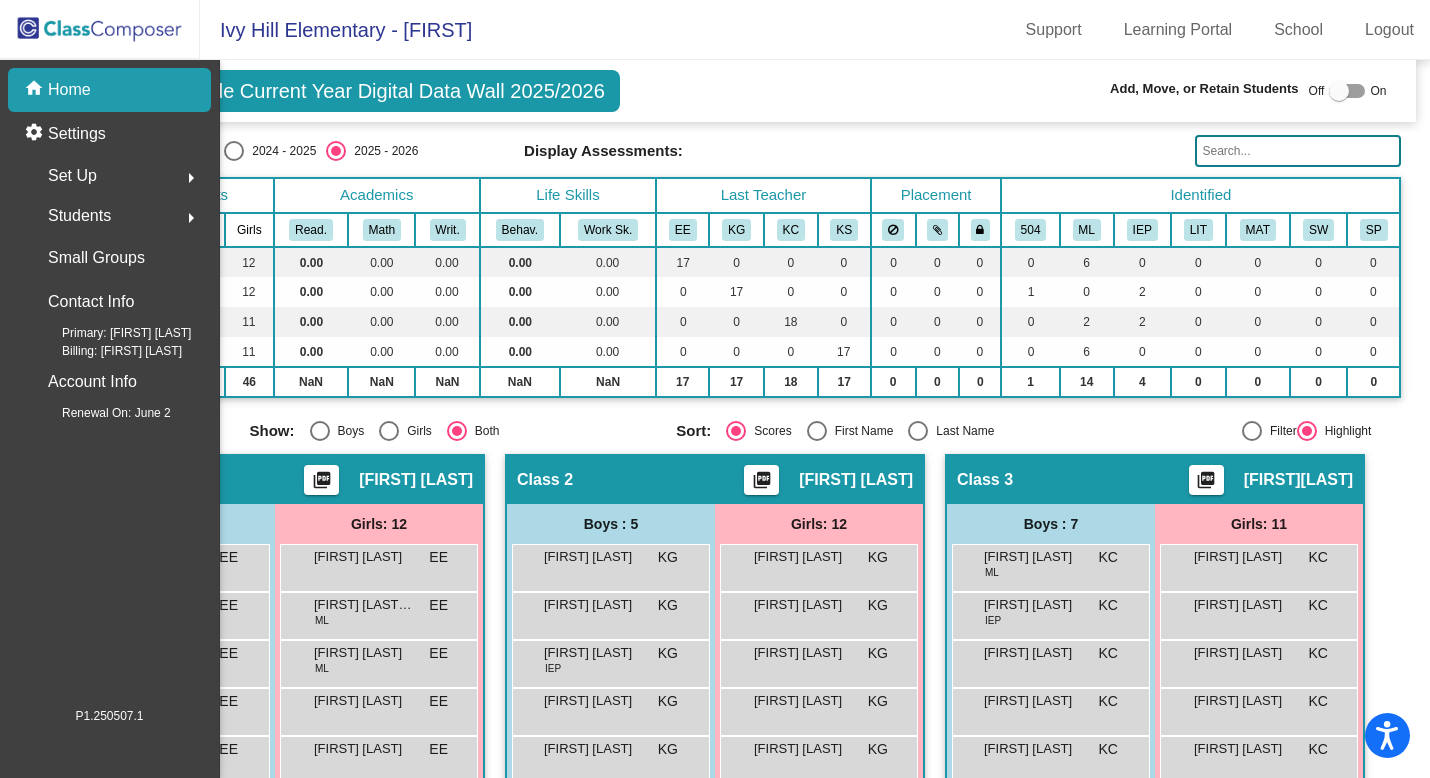 scroll, scrollTop: 0, scrollLeft: 0, axis: both 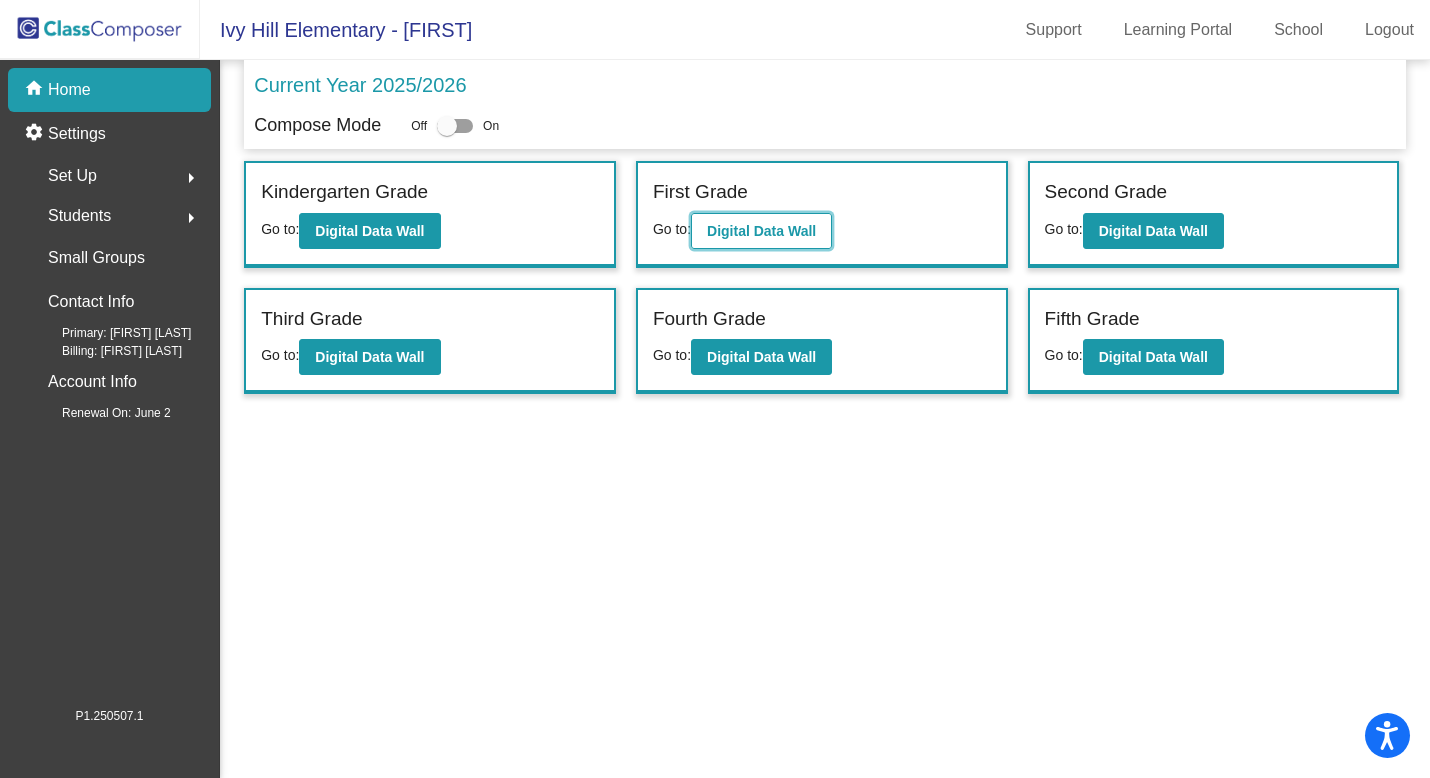 click on "Digital Data Wall" 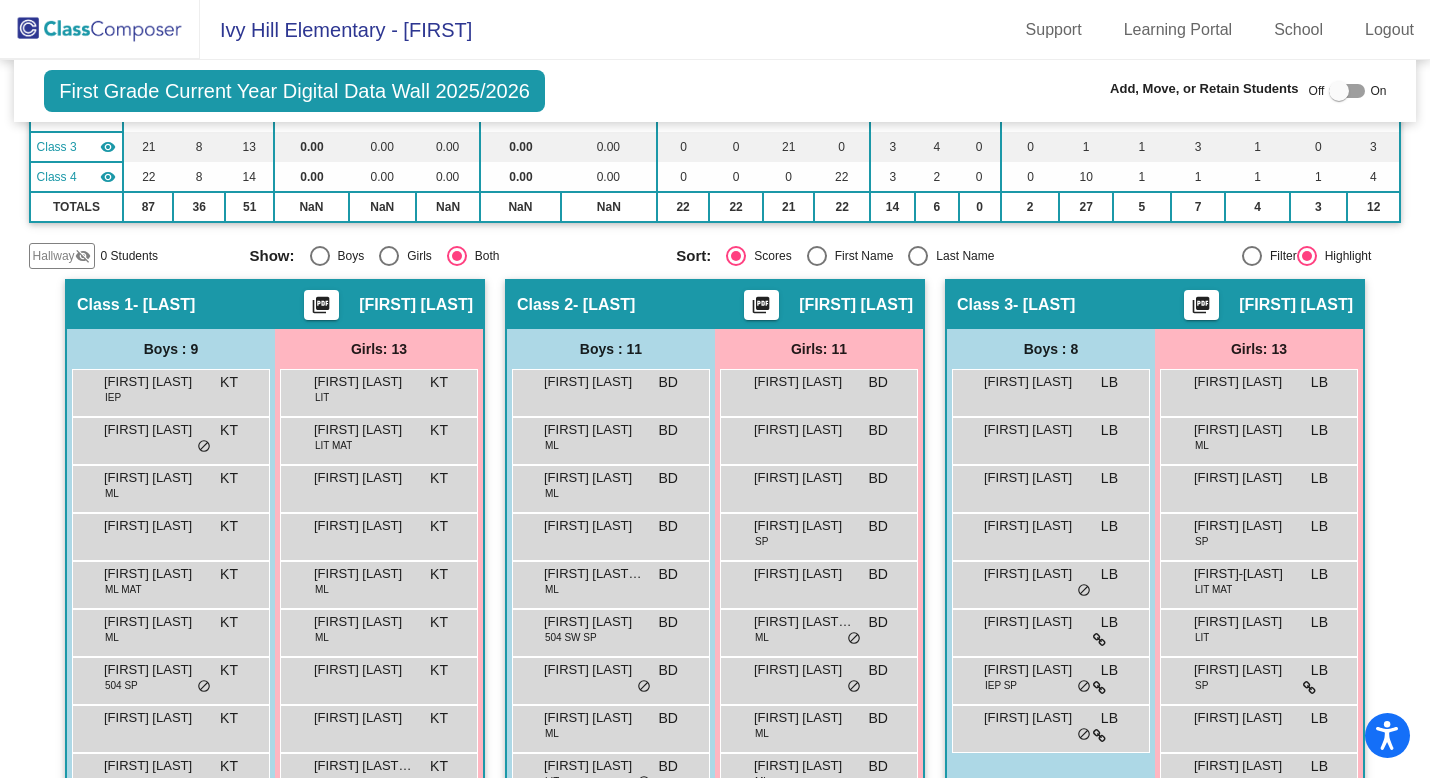 scroll, scrollTop: 192, scrollLeft: 0, axis: vertical 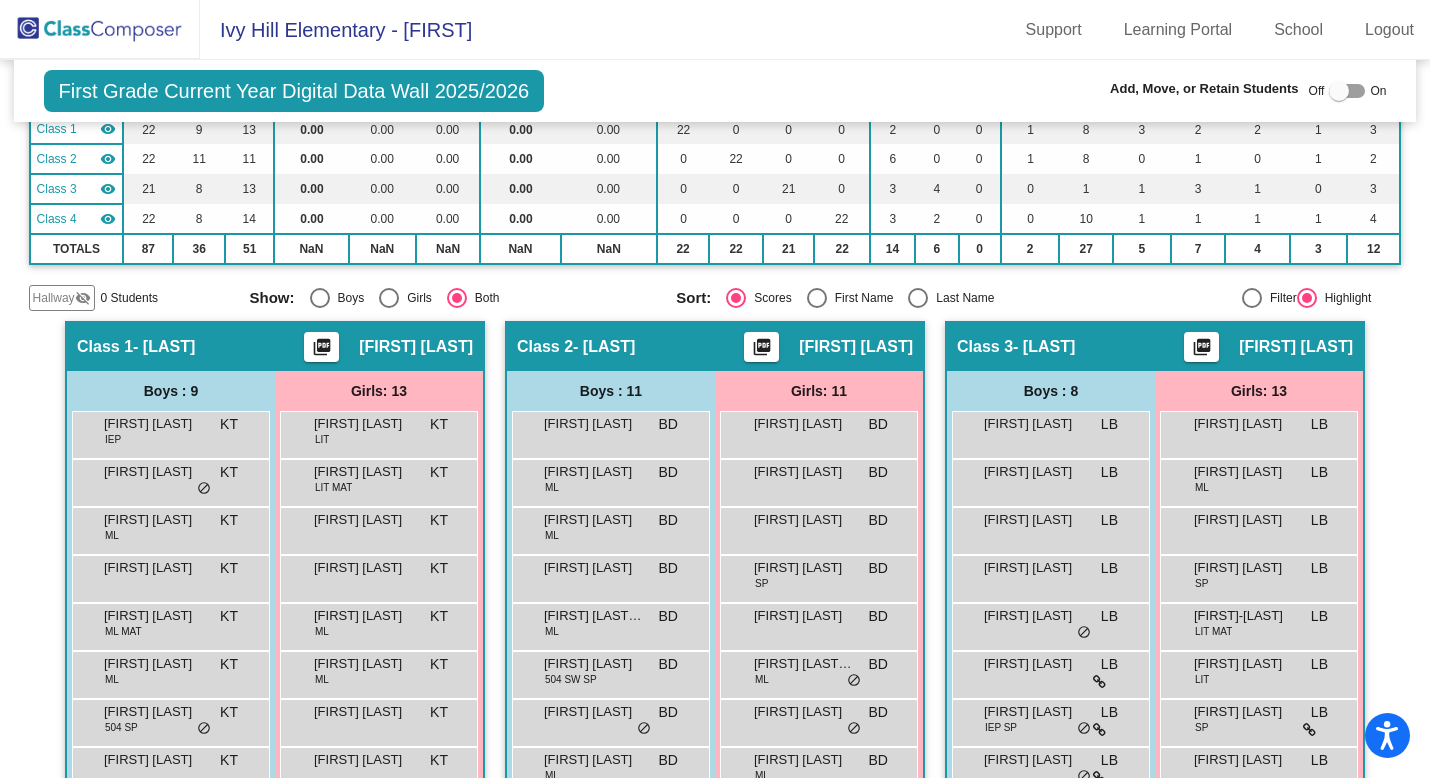 click at bounding box center (1347, 91) 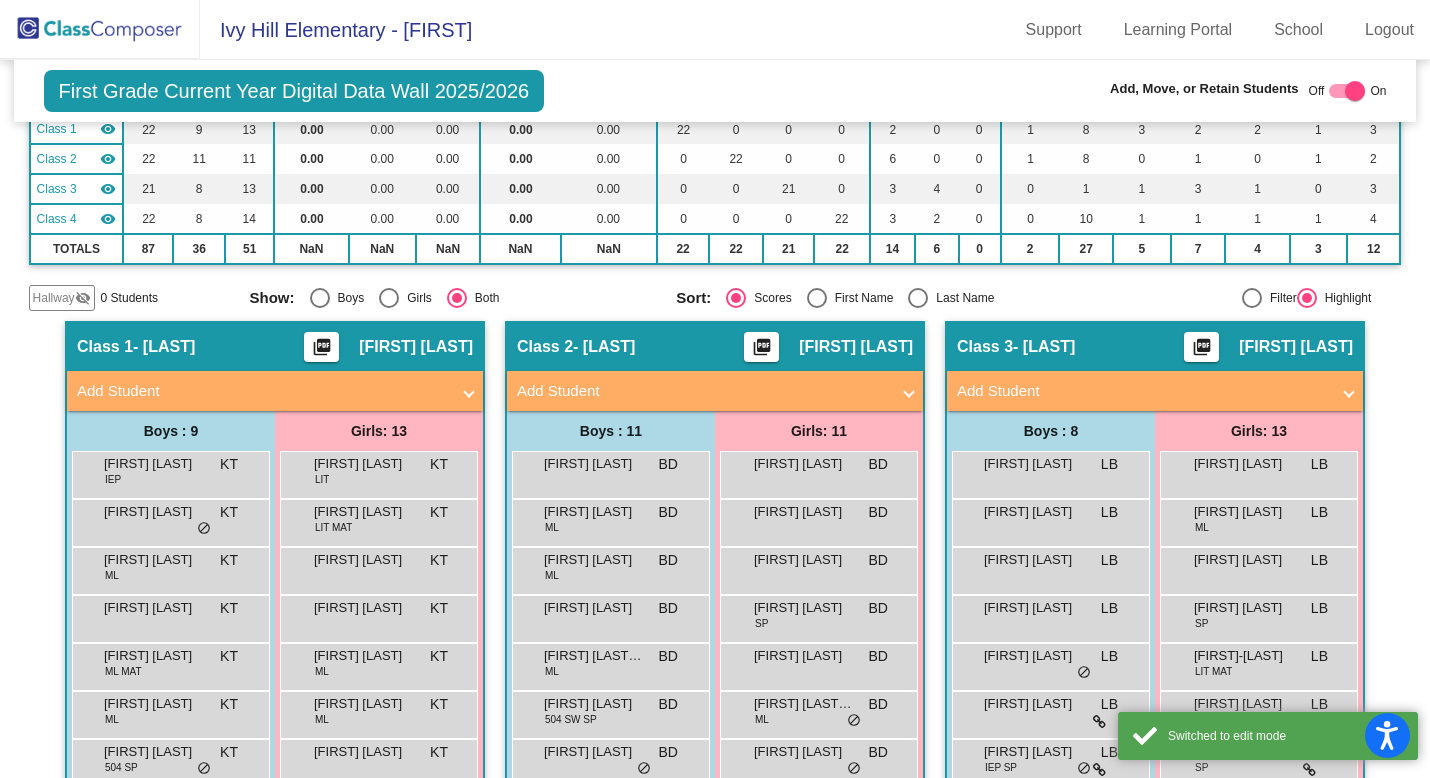 click on "Add Student" at bounding box center [1143, 391] 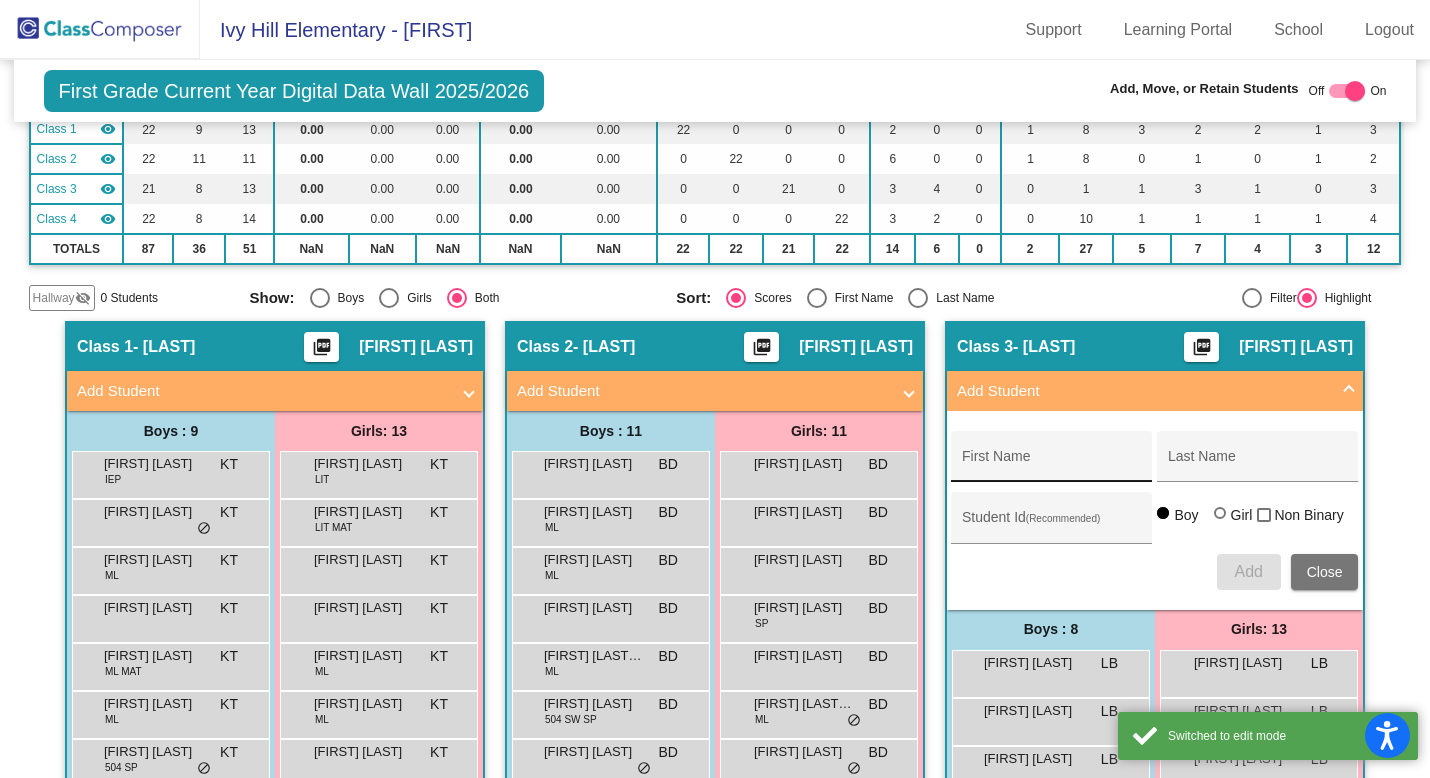 click on "First Name" at bounding box center [1052, 464] 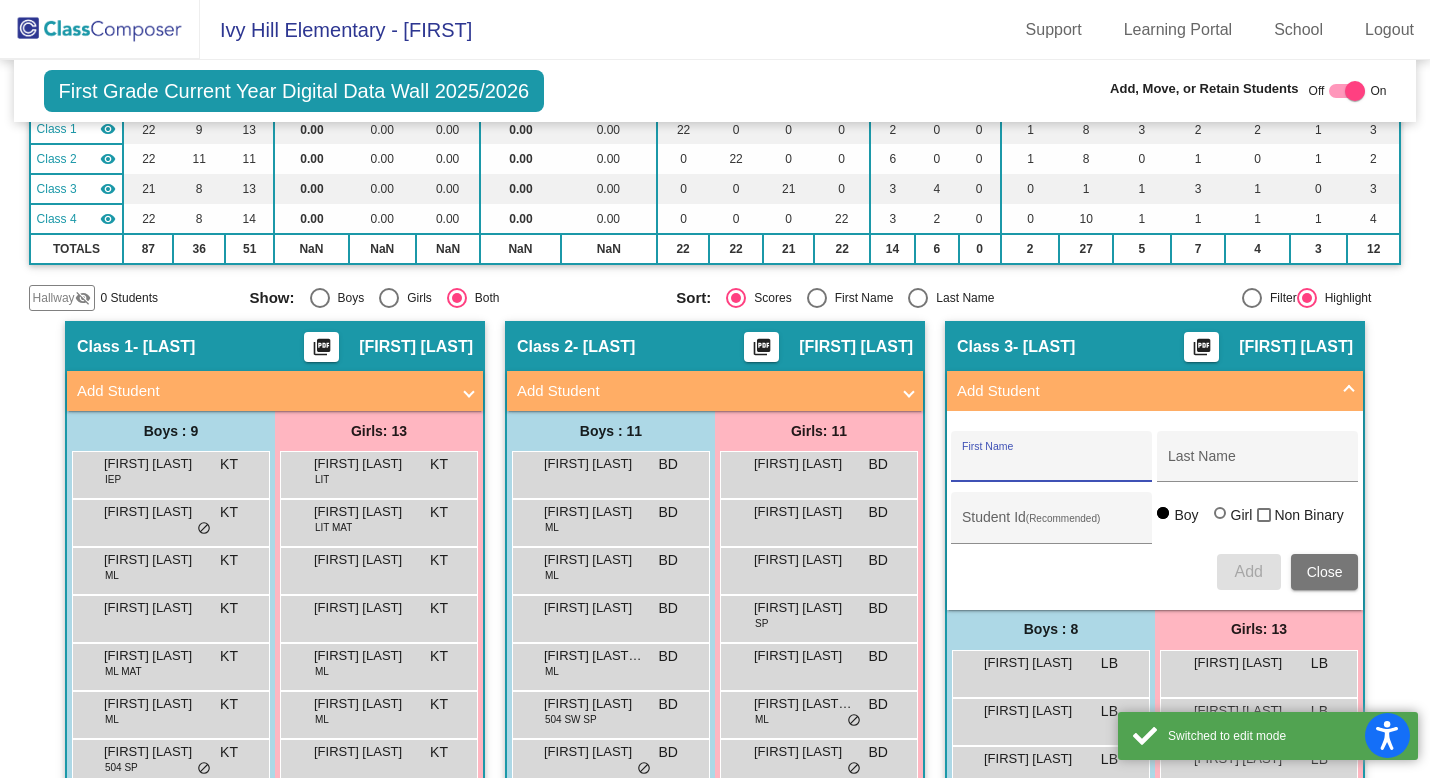 paste on "[FIRST]" 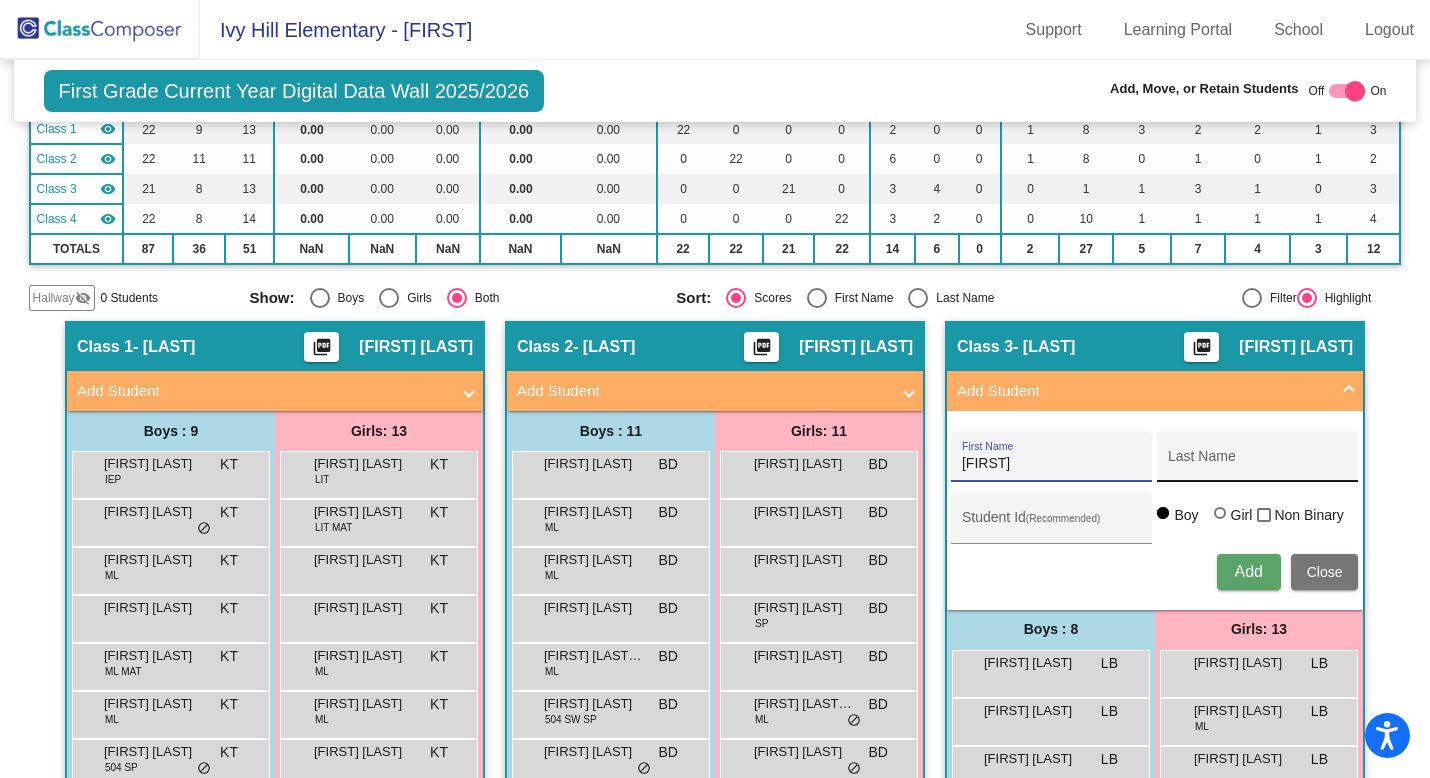 type on "[FIRST]" 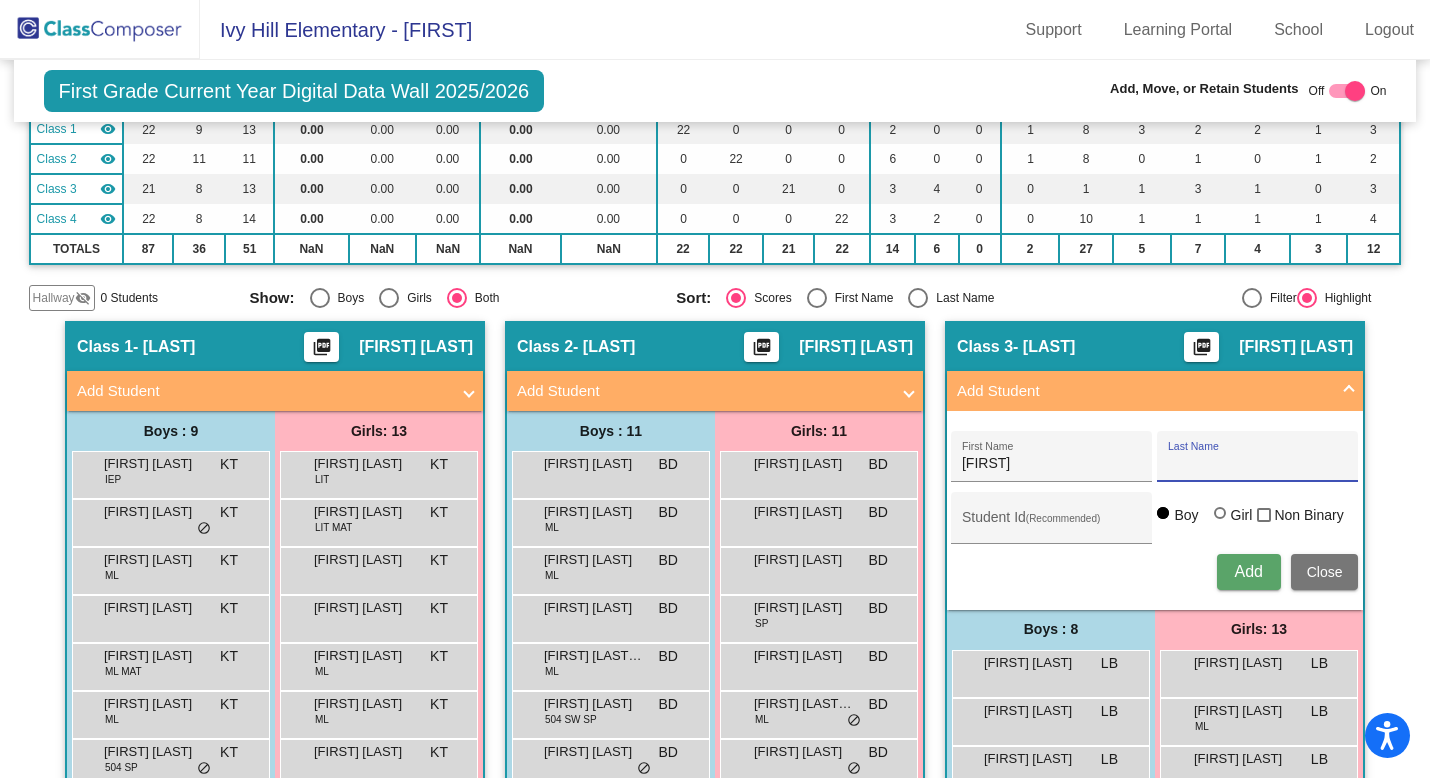 paste on "[LAST]" 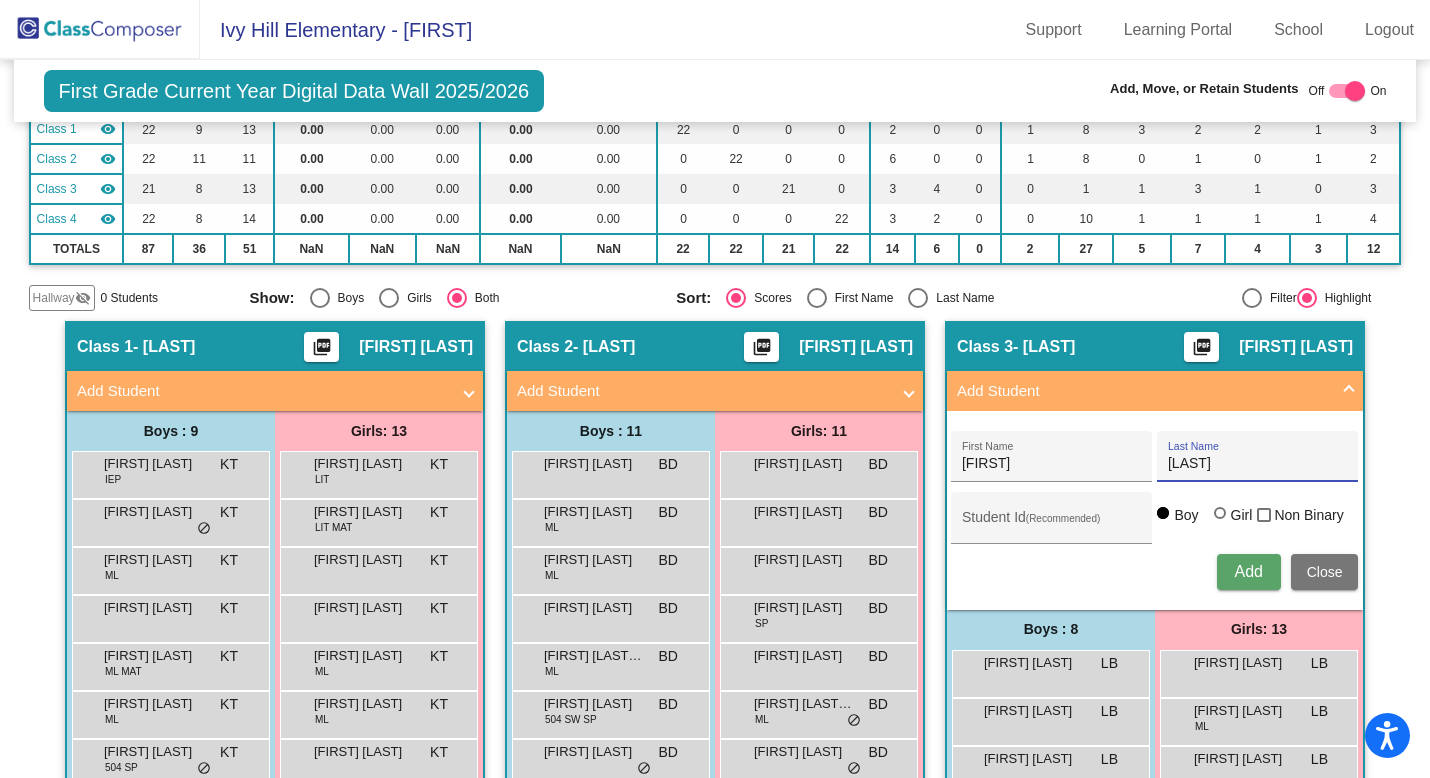 type on "[LAST]" 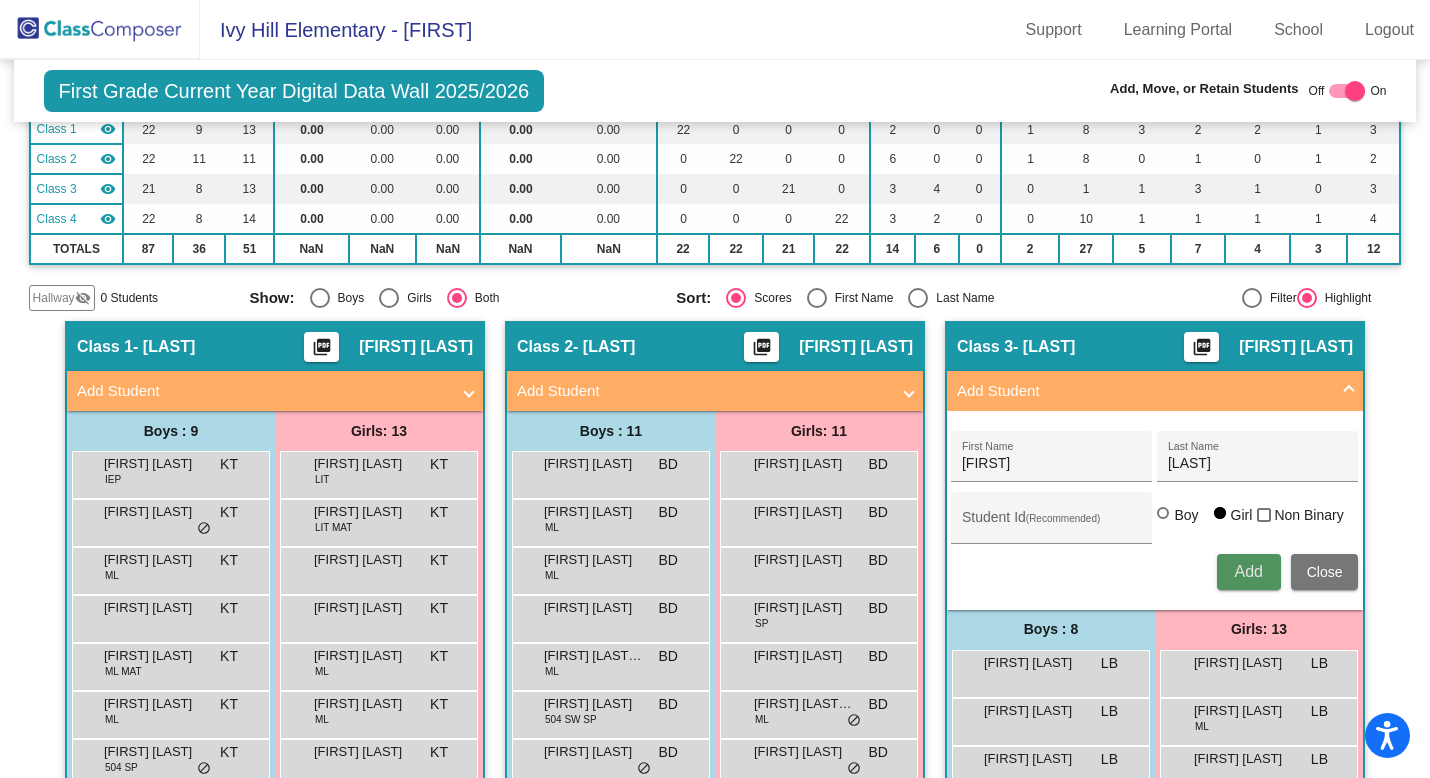 click on "Add" at bounding box center [1248, 571] 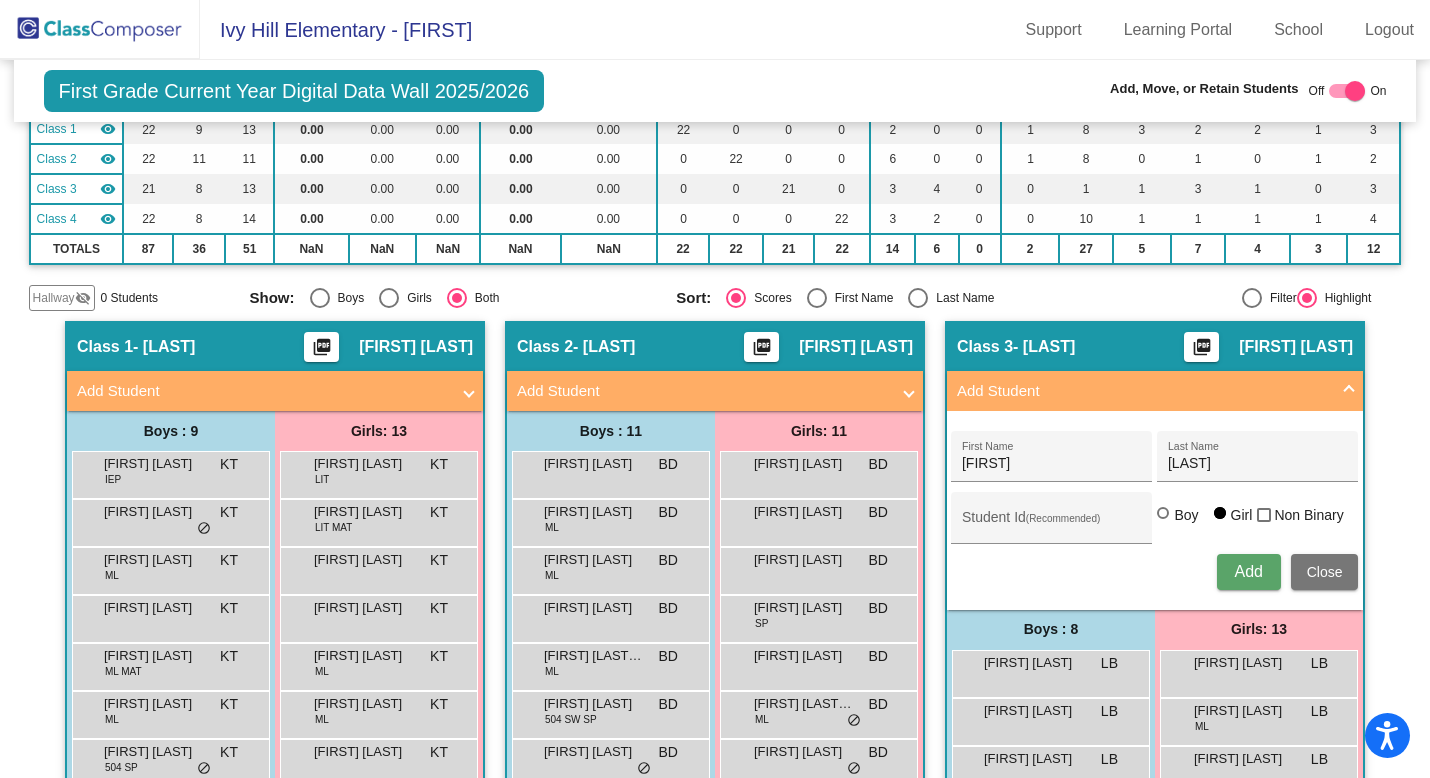 type 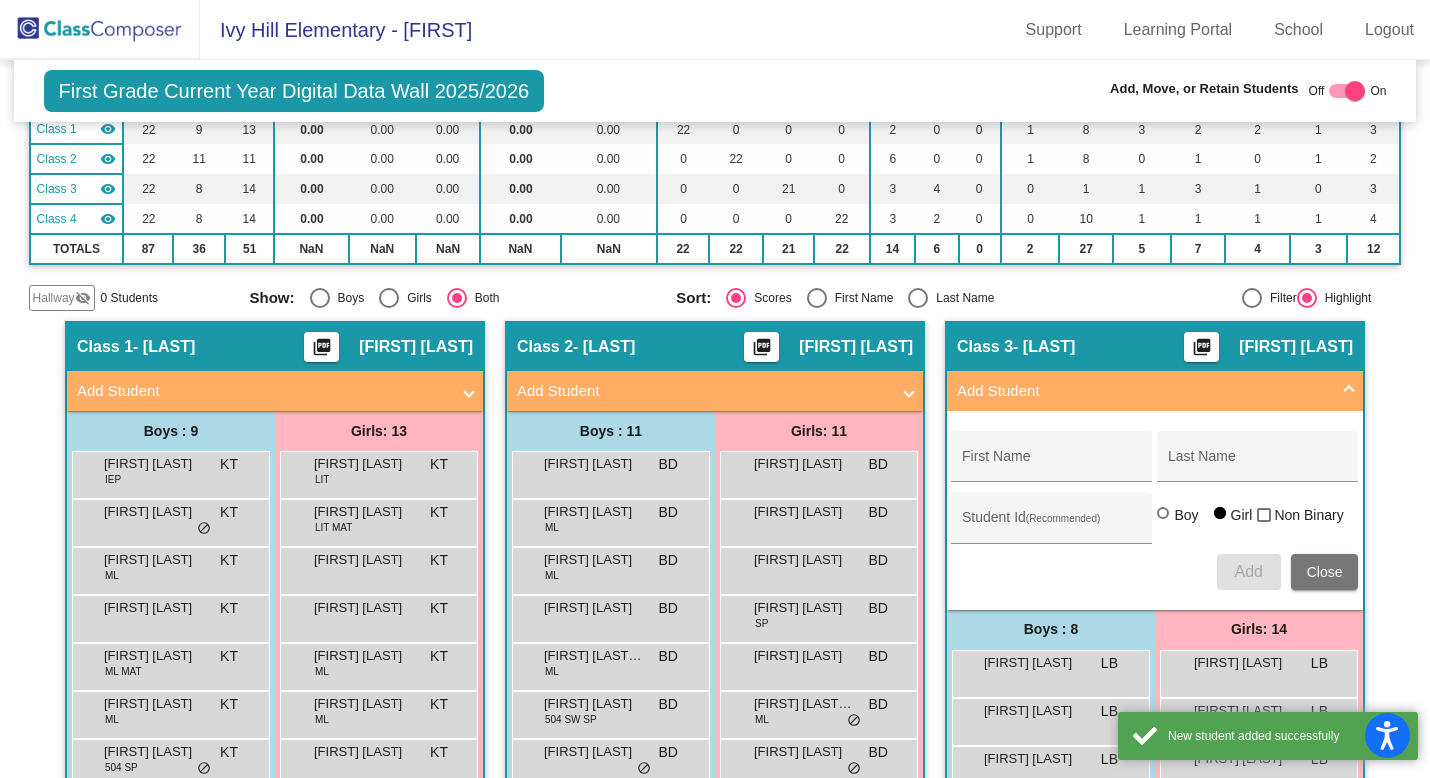click on "Add Student" at bounding box center (1143, 391) 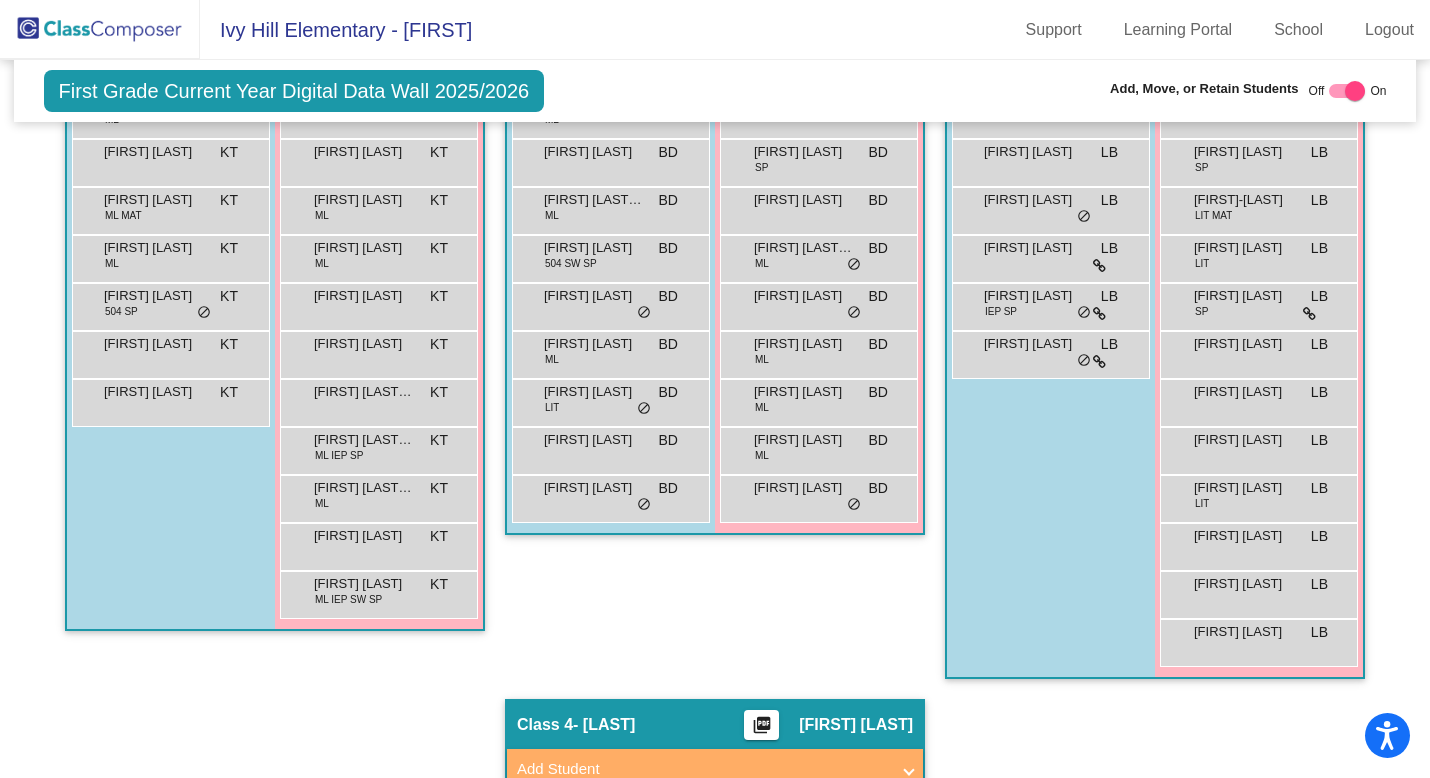 scroll, scrollTop: 657, scrollLeft: 0, axis: vertical 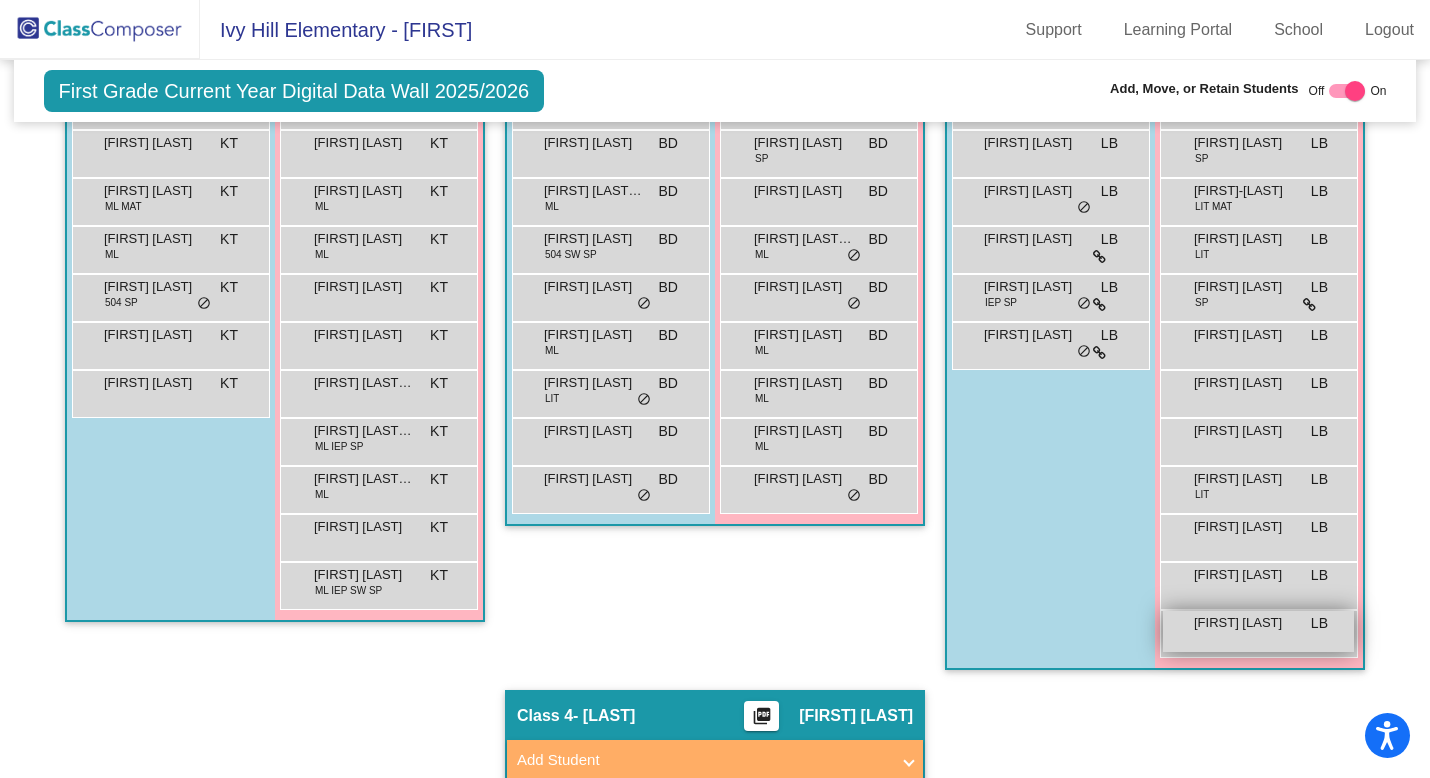click on "[FIRST] [LAST]" at bounding box center (1244, 623) 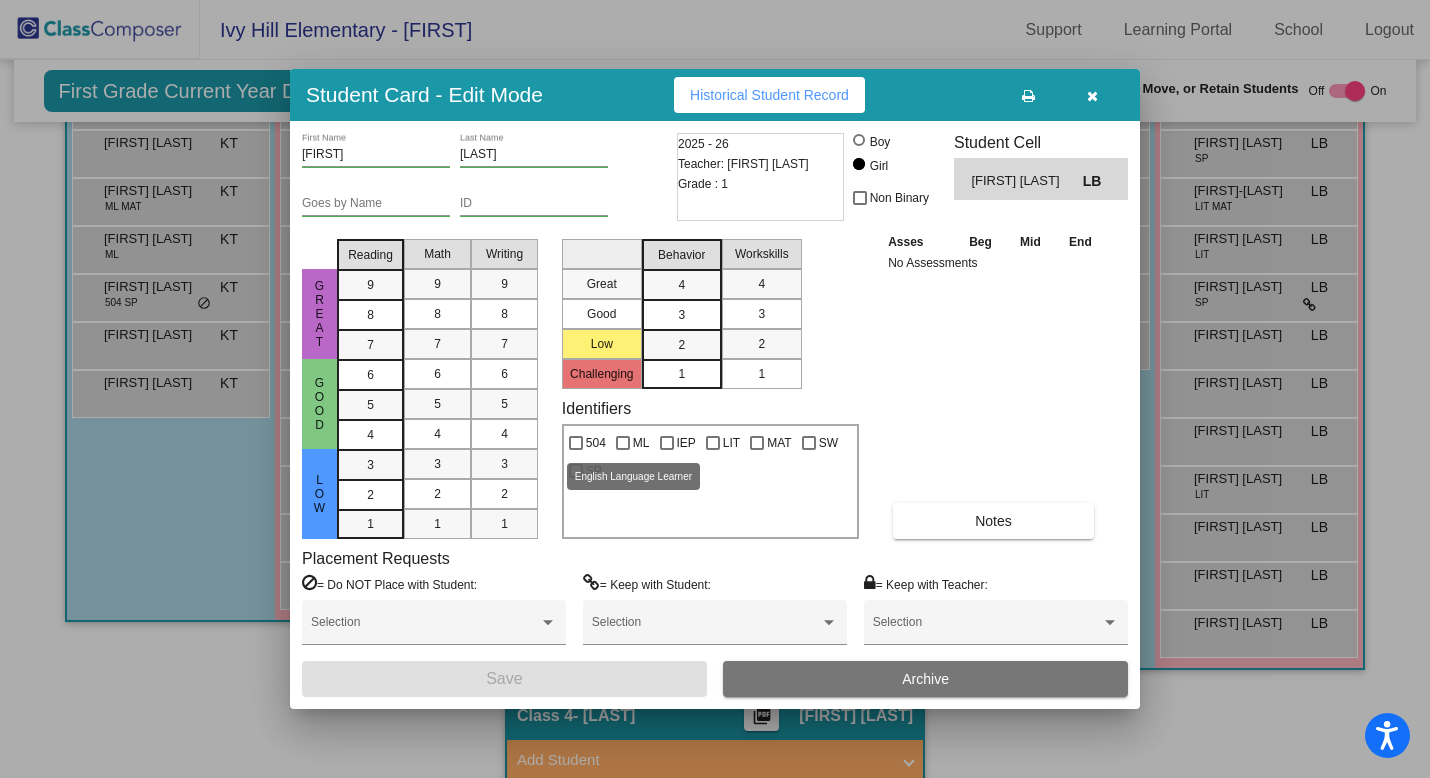 click at bounding box center [623, 443] 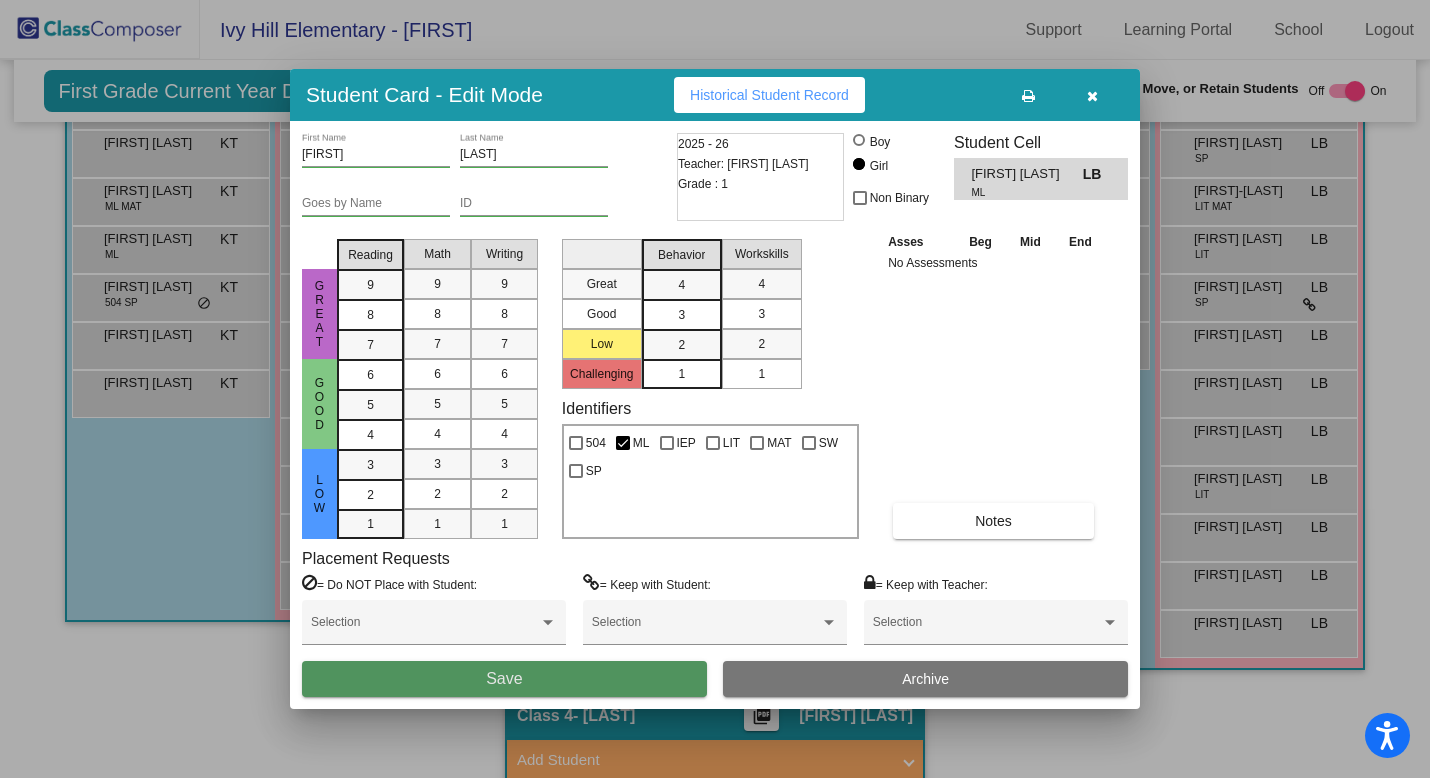 click on "Save" at bounding box center (504, 679) 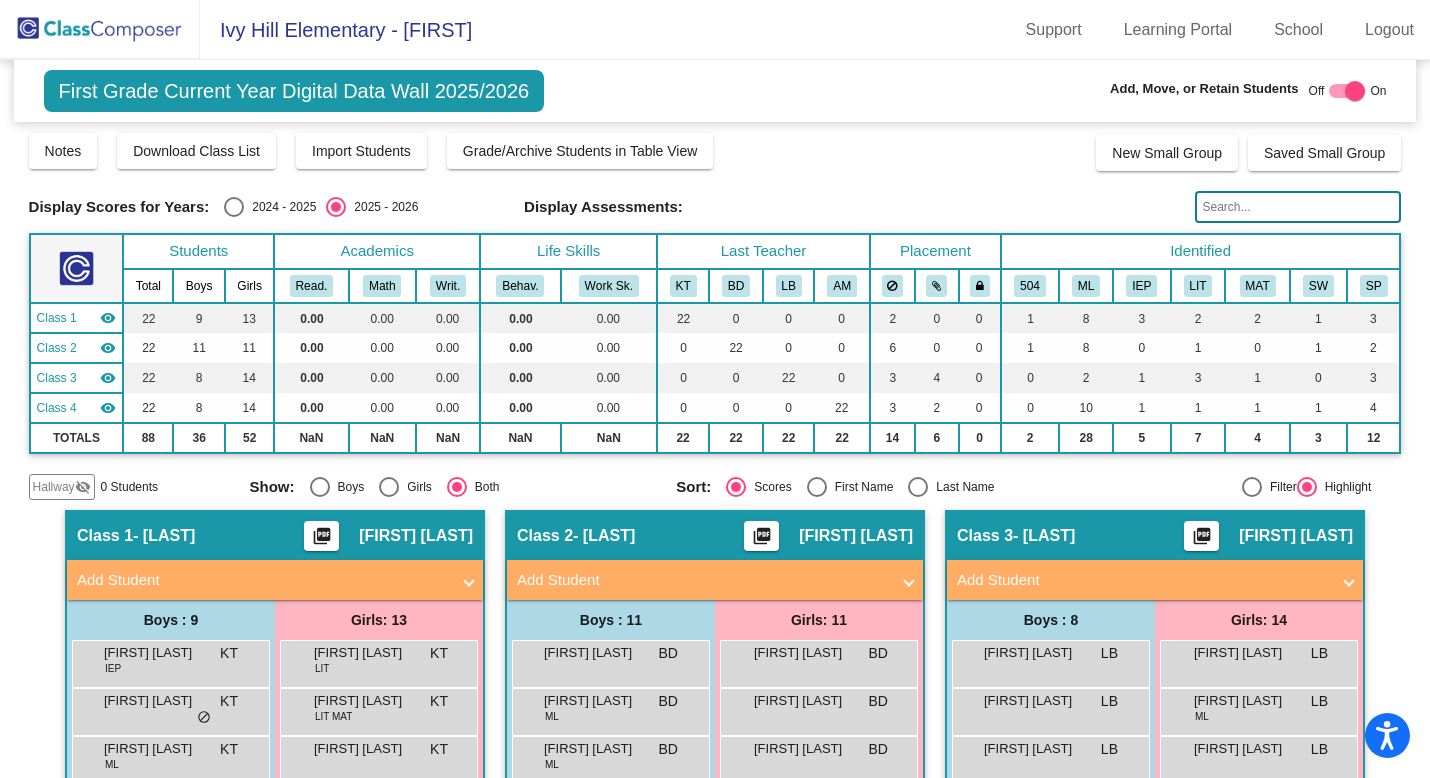 scroll, scrollTop: 0, scrollLeft: 0, axis: both 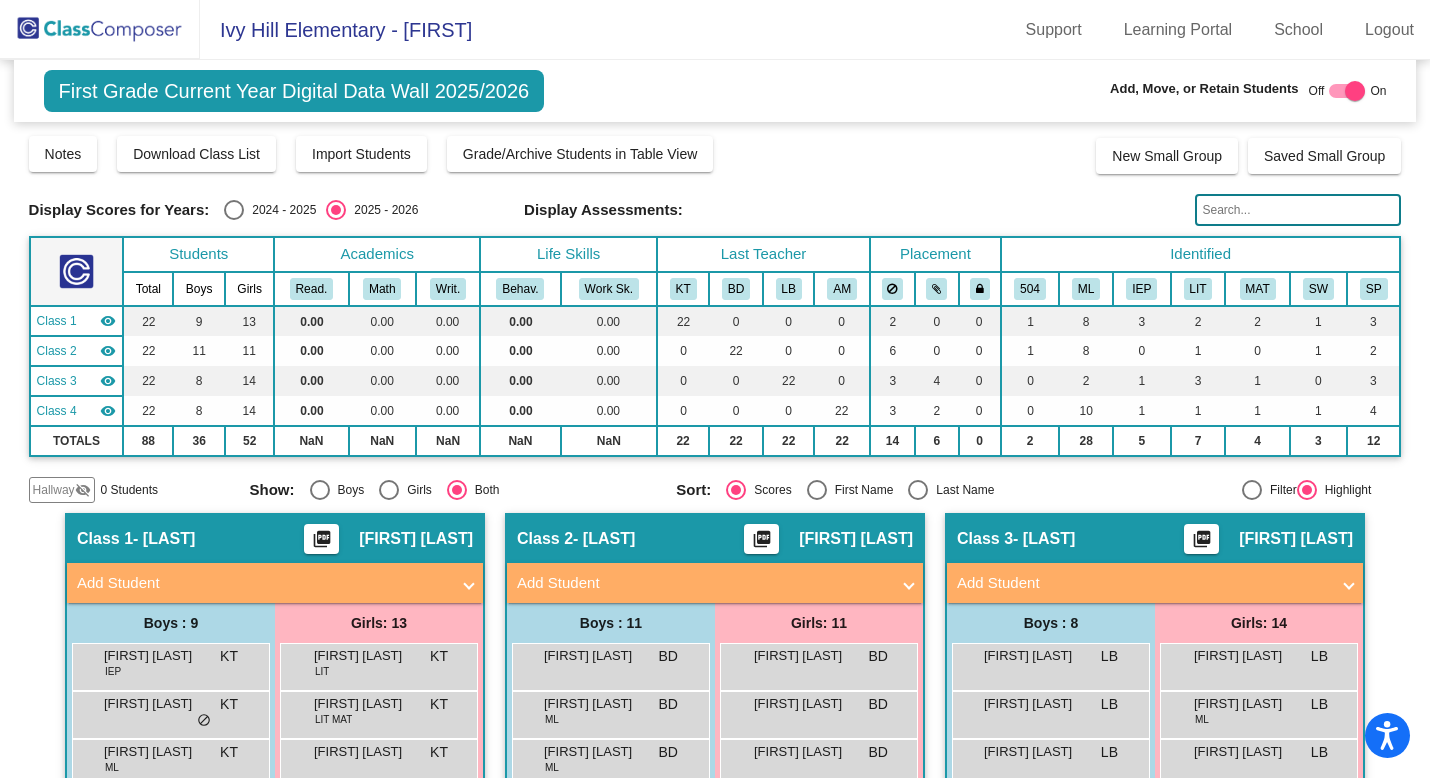 click 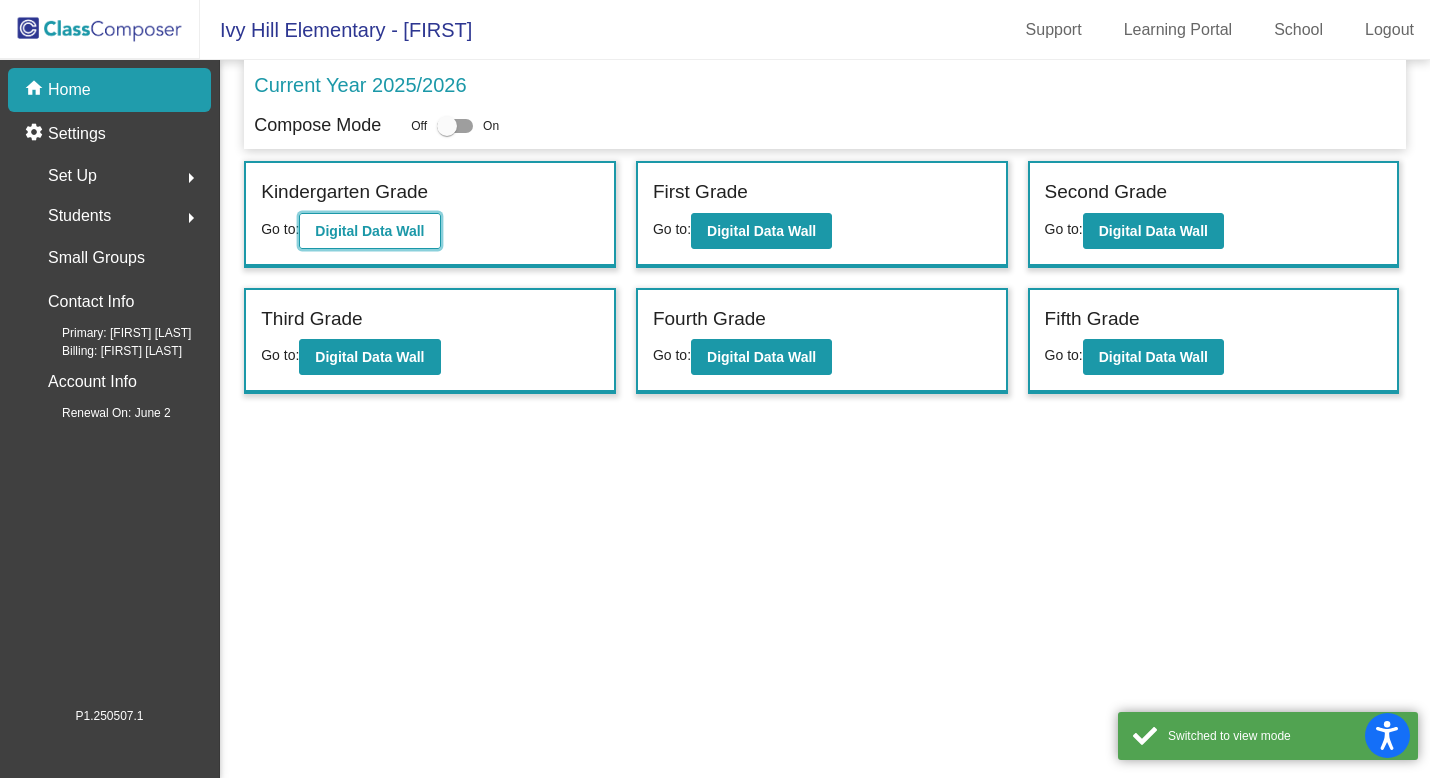 click on "Digital Data Wall" 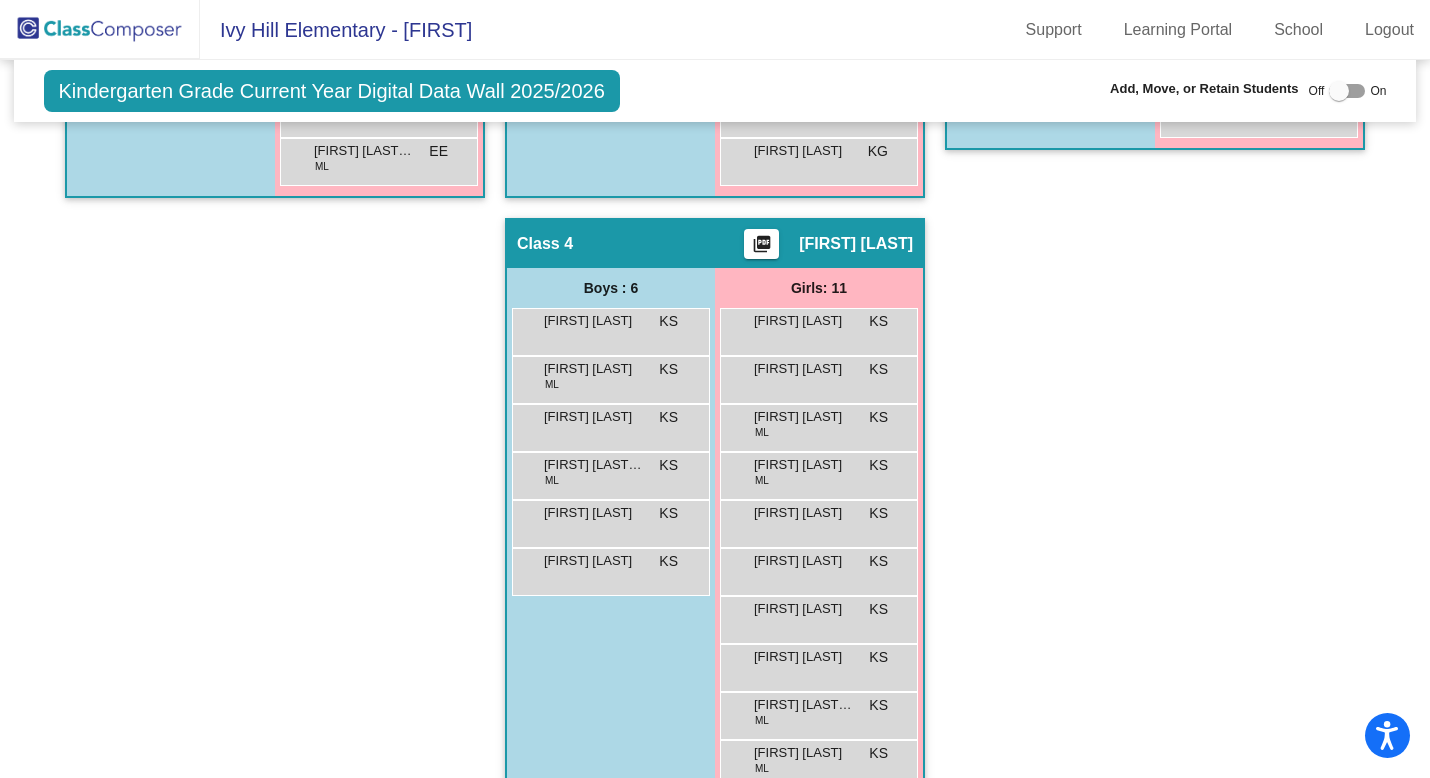 scroll, scrollTop: 927, scrollLeft: 0, axis: vertical 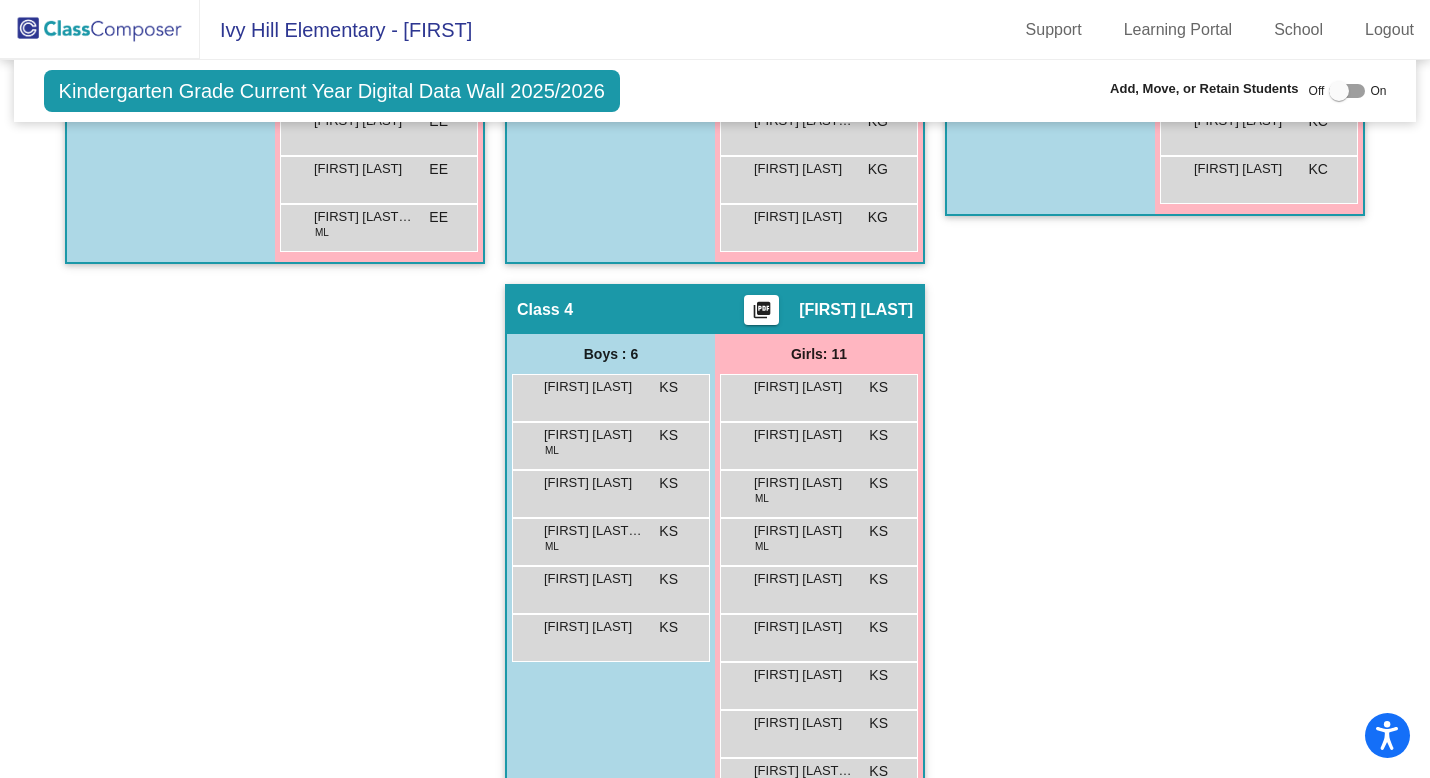click at bounding box center (1347, 91) 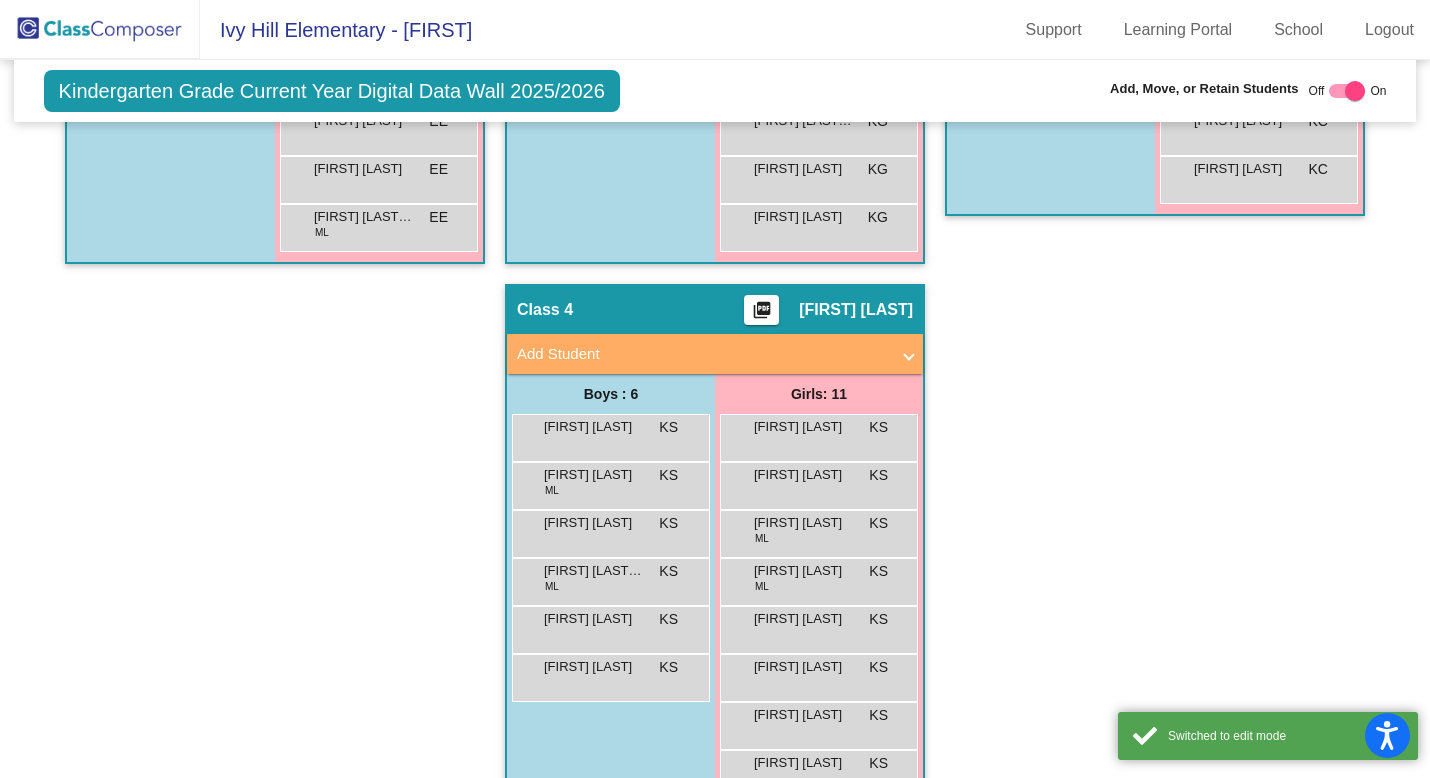click on "Add Student" at bounding box center [703, 354] 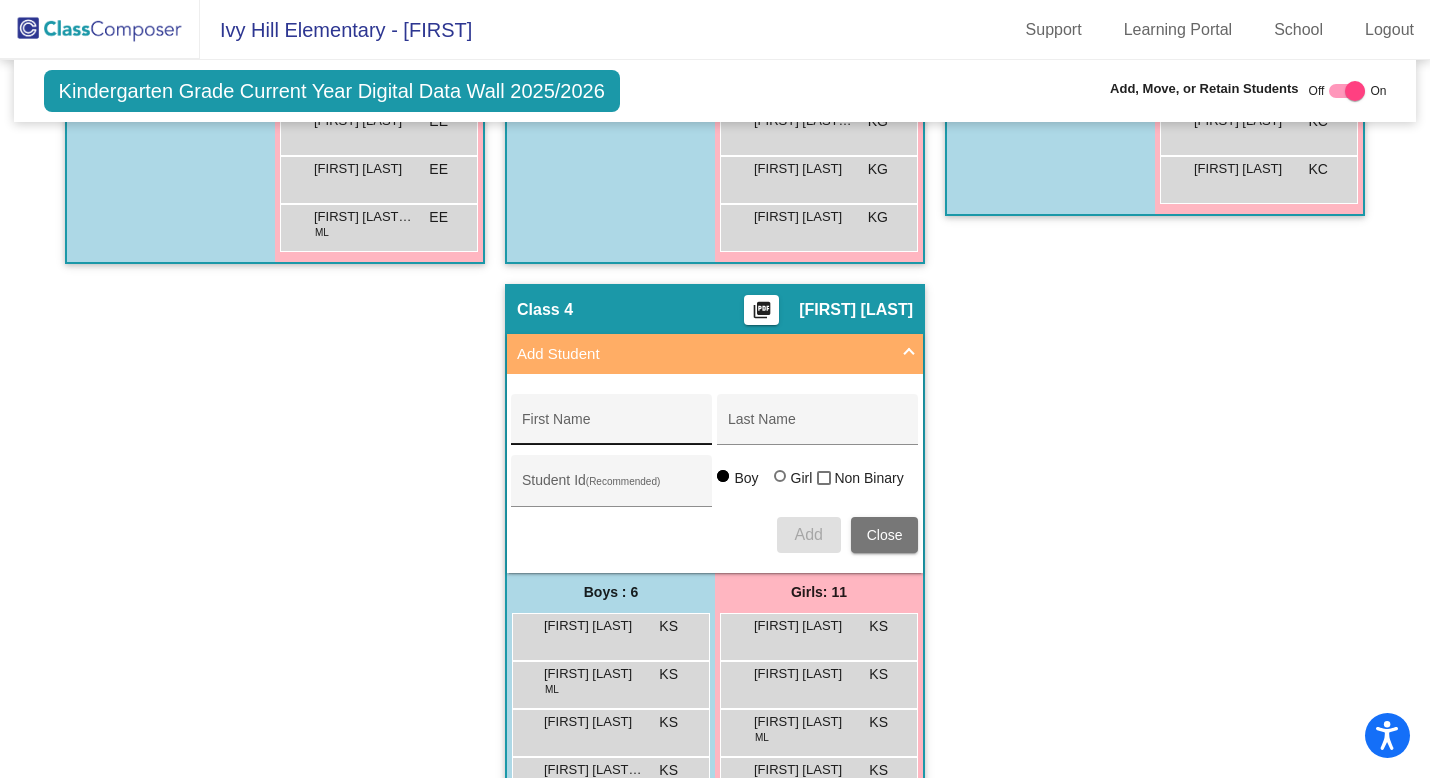 click on "First Name" at bounding box center [612, 427] 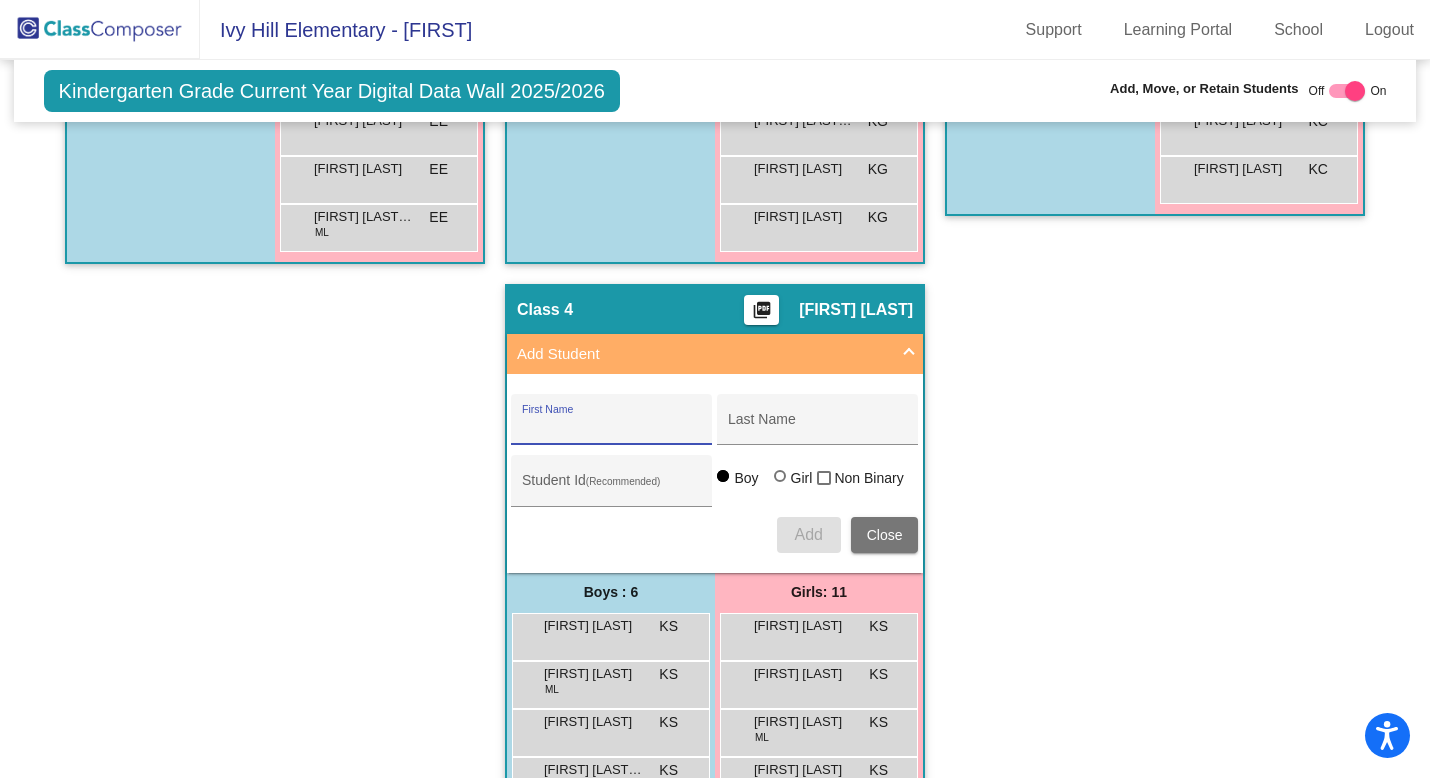 paste on "[FIRST] [LAST]" 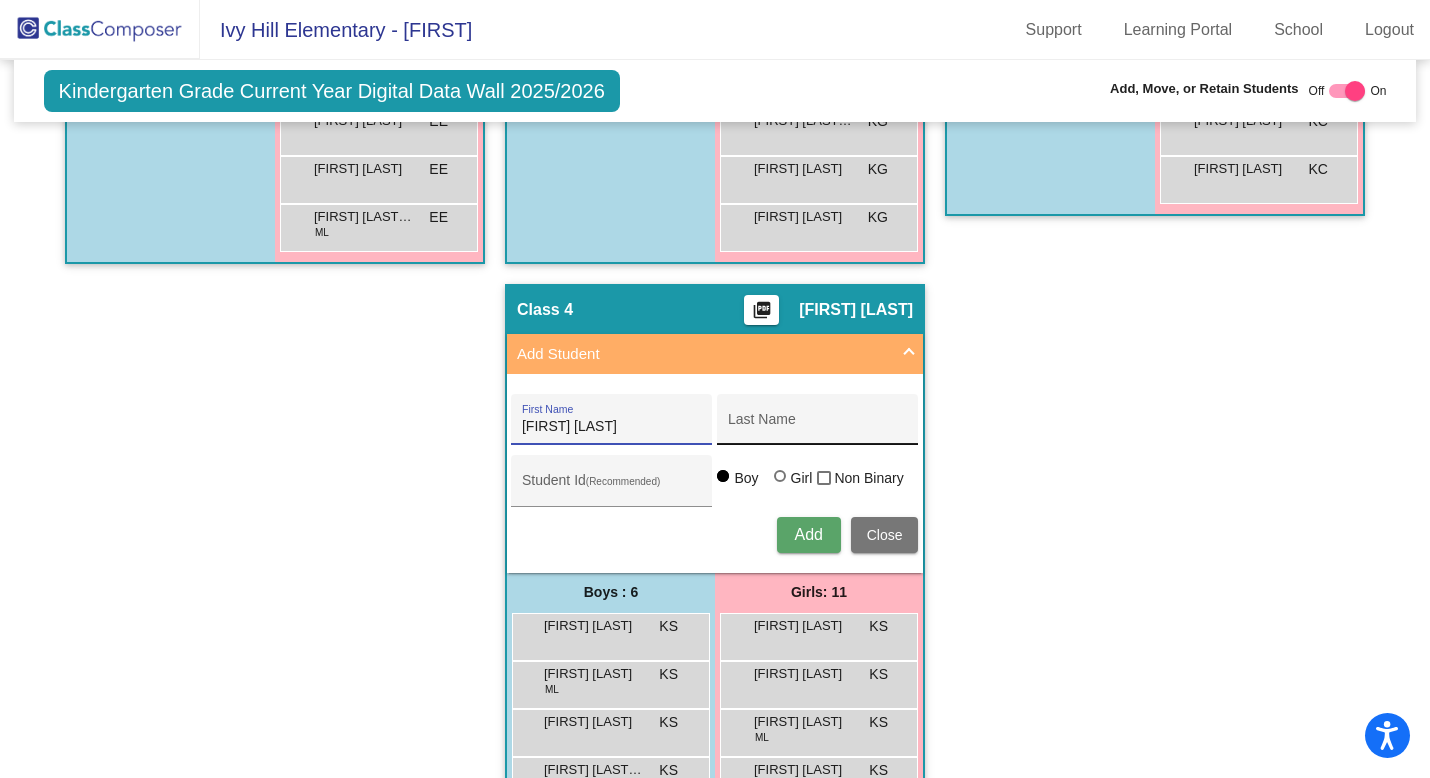 type on "[FIRST] [LAST]" 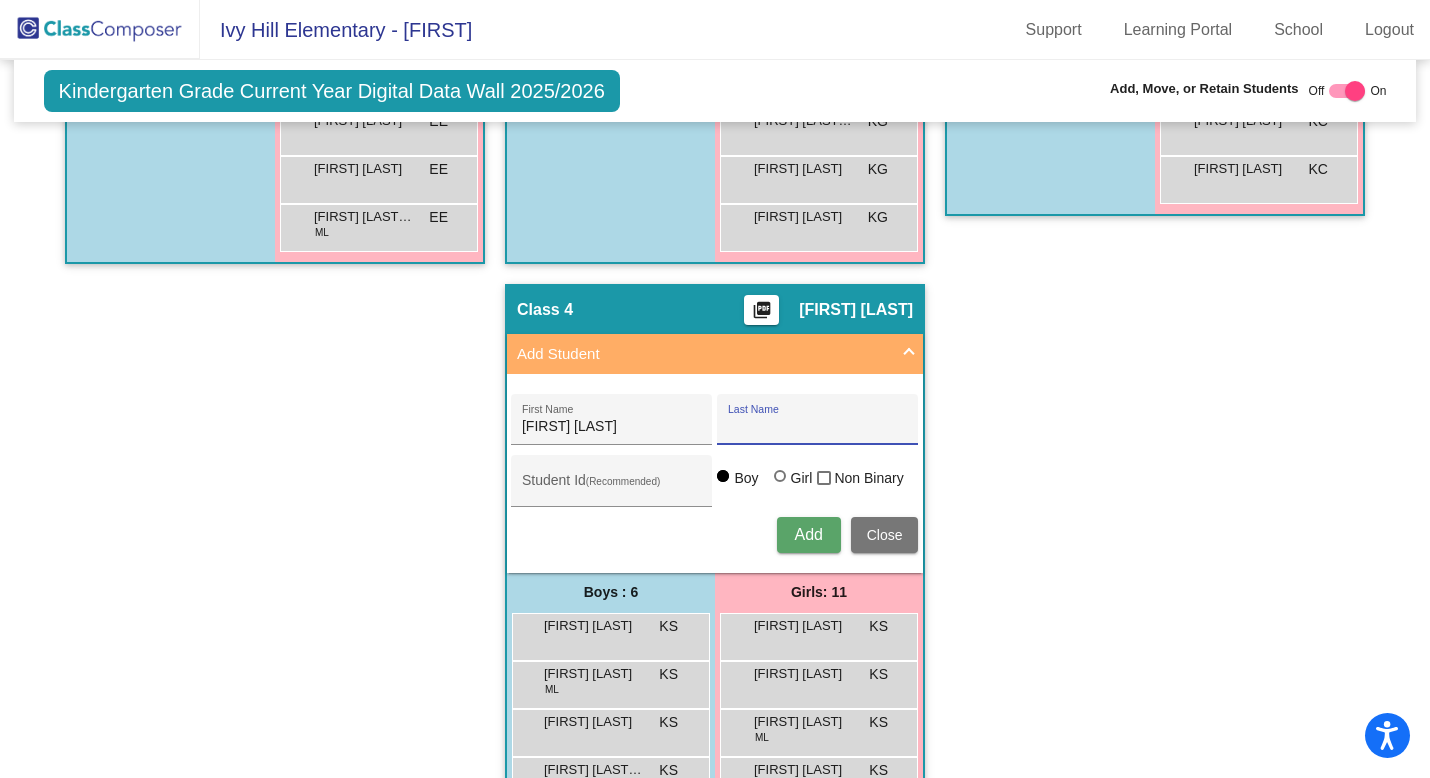 click on "Last Name" at bounding box center (818, 427) 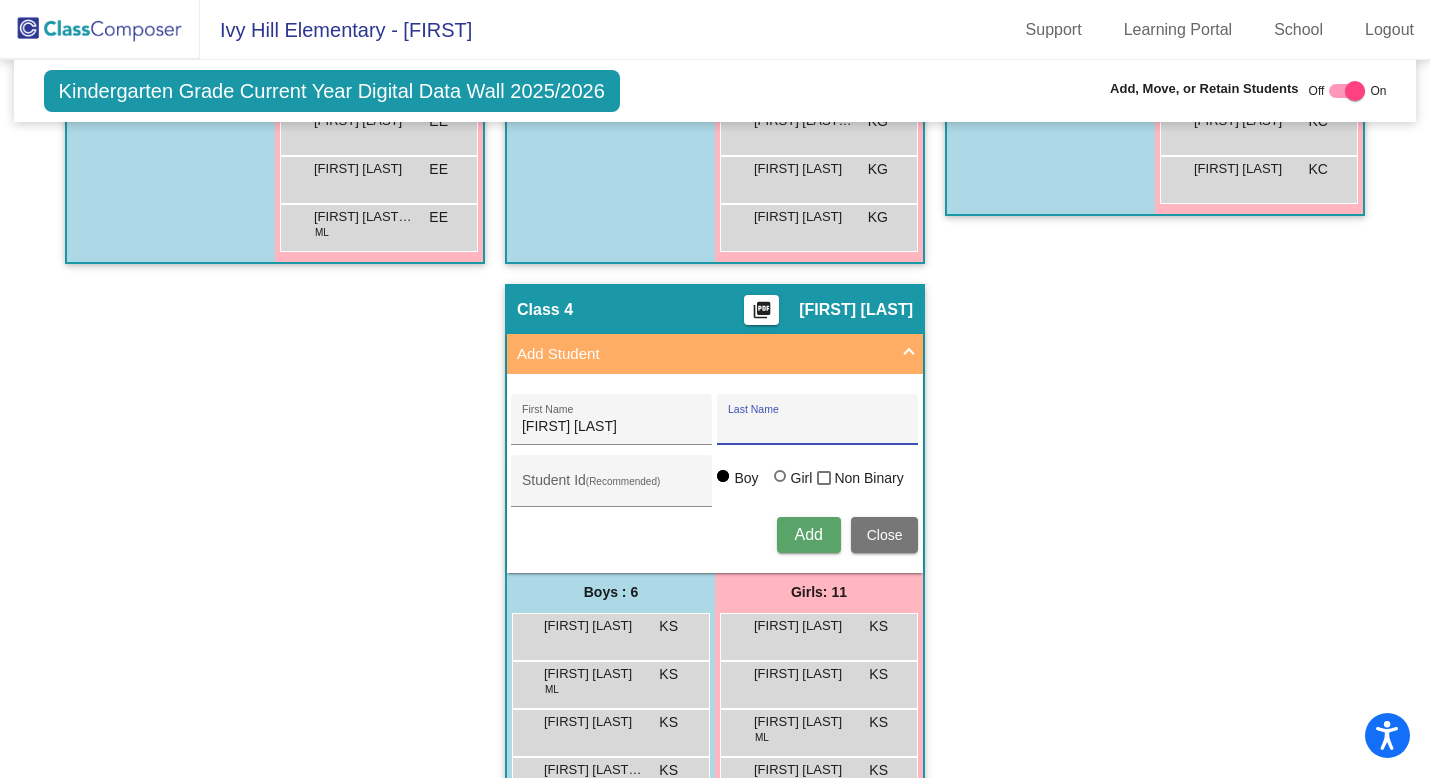 paste on "[LAST]" 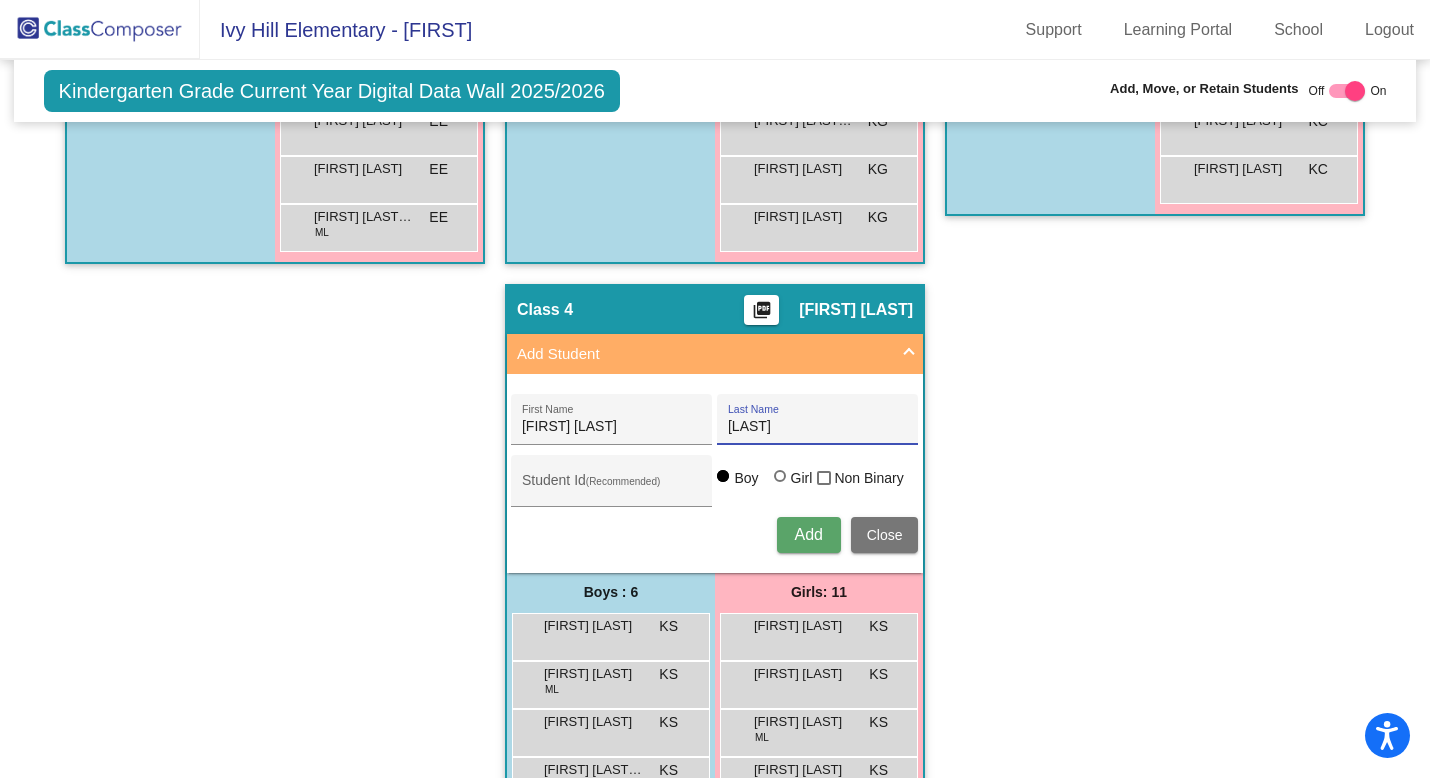 type on "[LAST]" 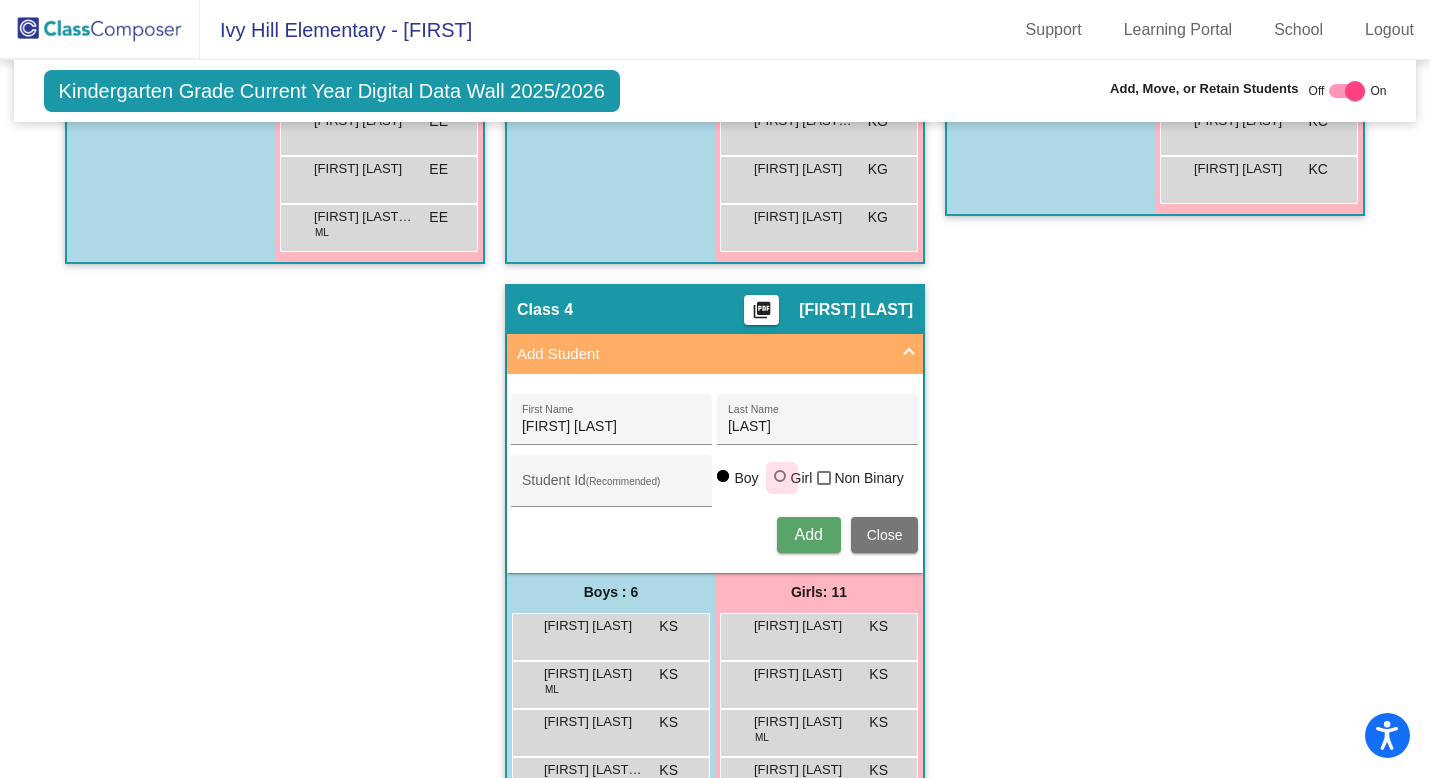 click at bounding box center [780, 476] 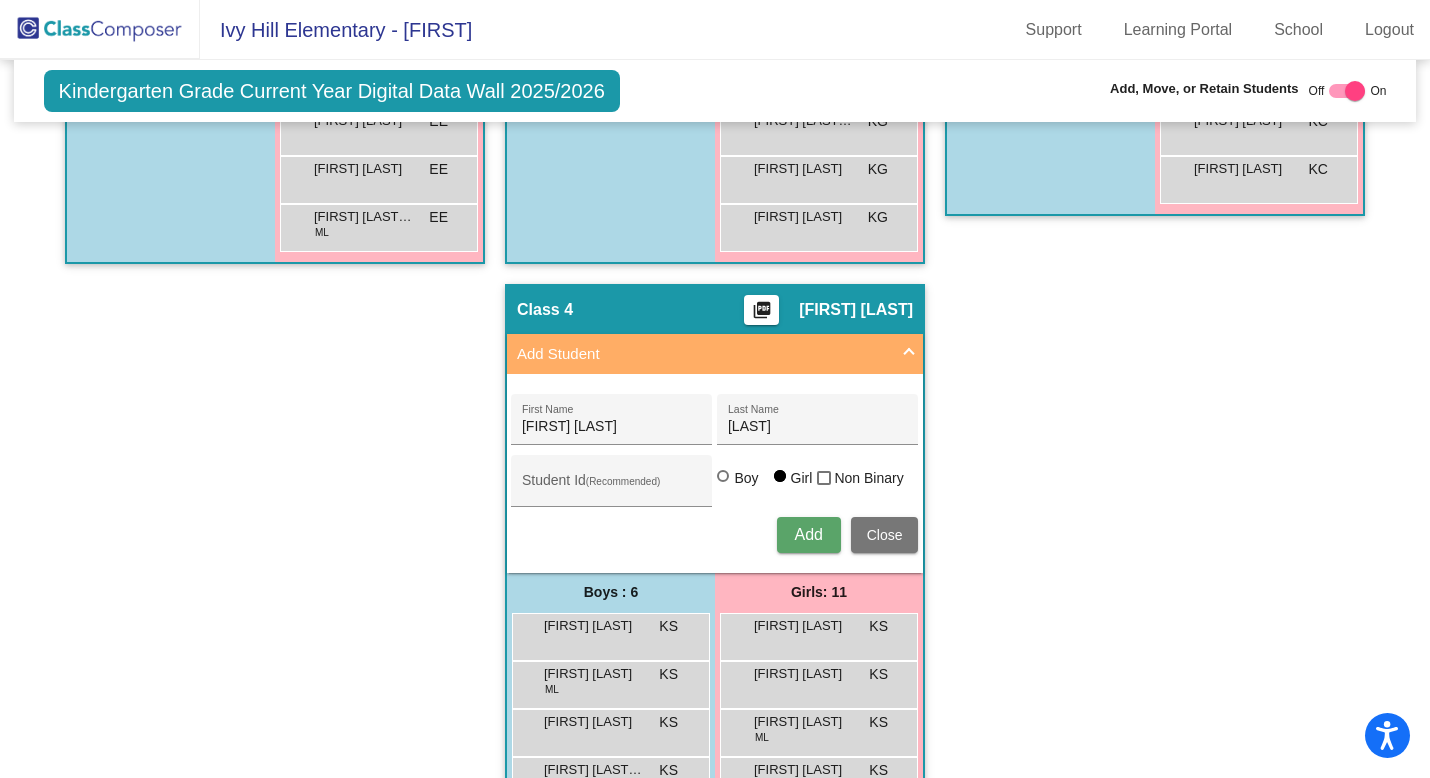 click on "Add" at bounding box center (808, 534) 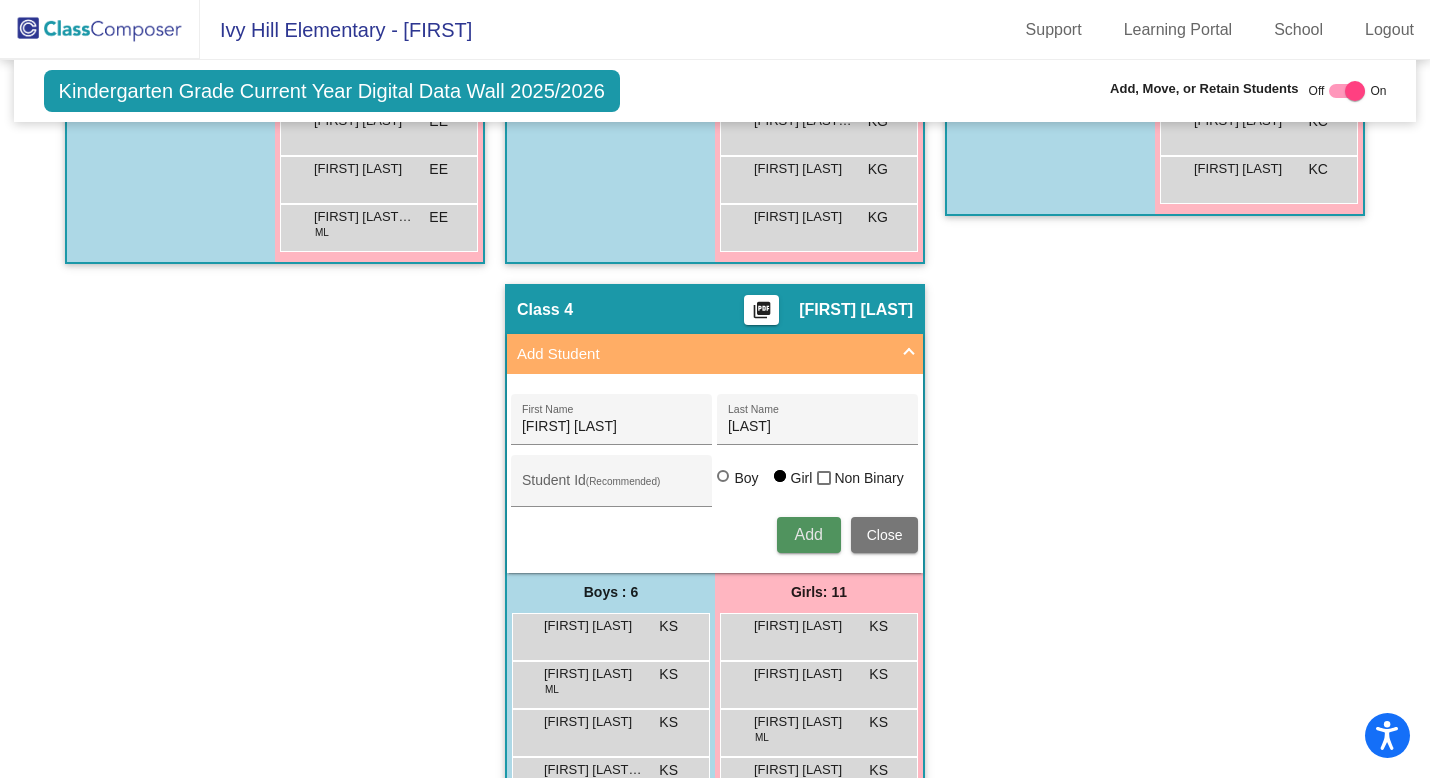 type 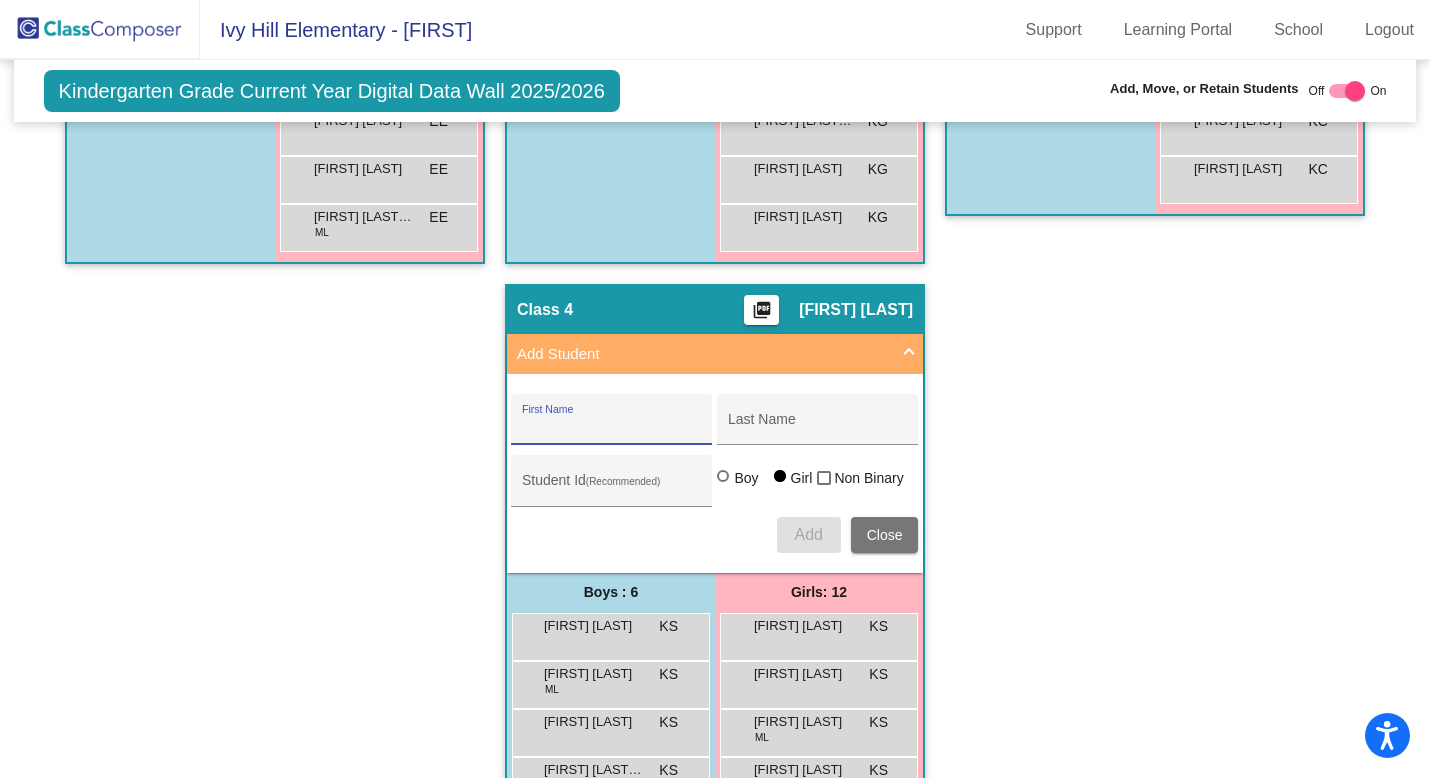 click on "Close" at bounding box center [885, 535] 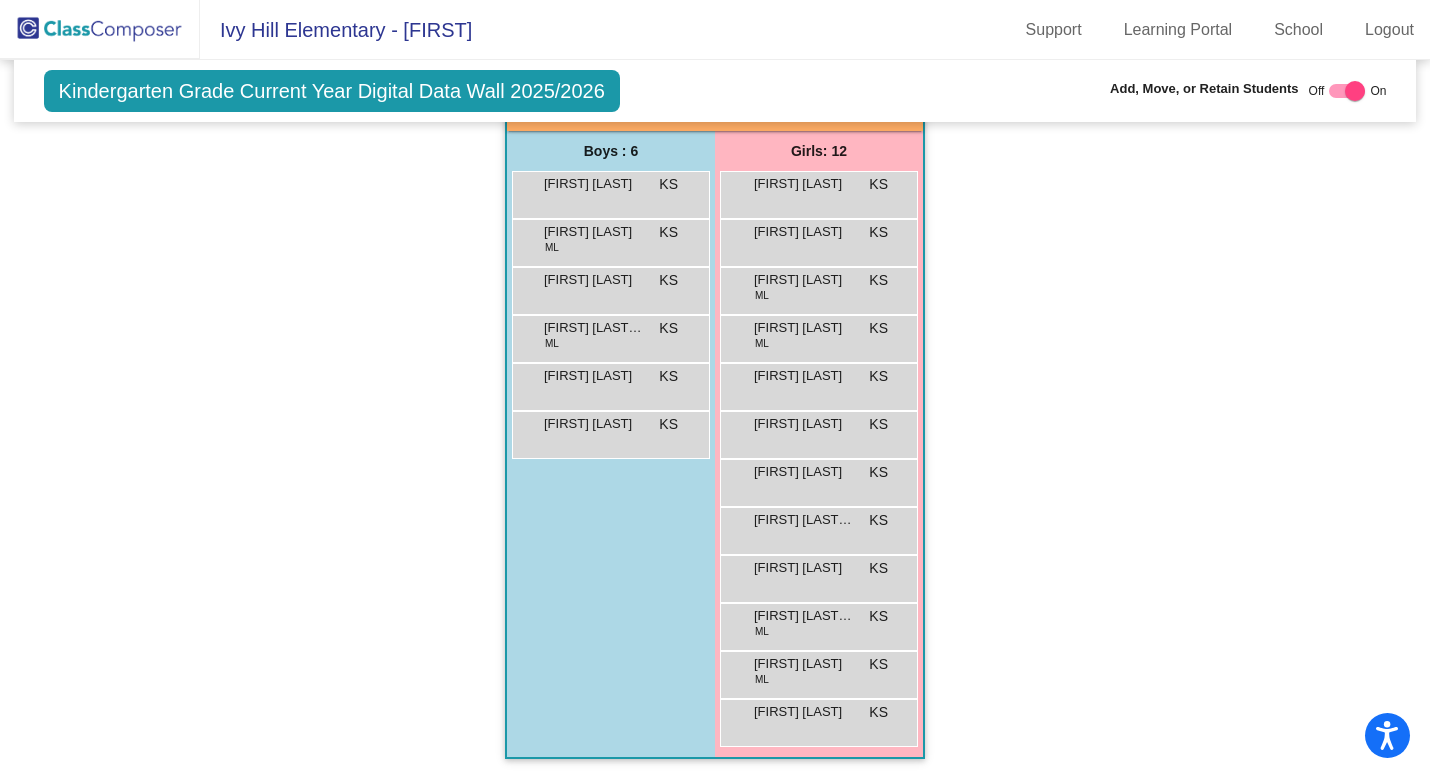 scroll, scrollTop: 809, scrollLeft: 0, axis: vertical 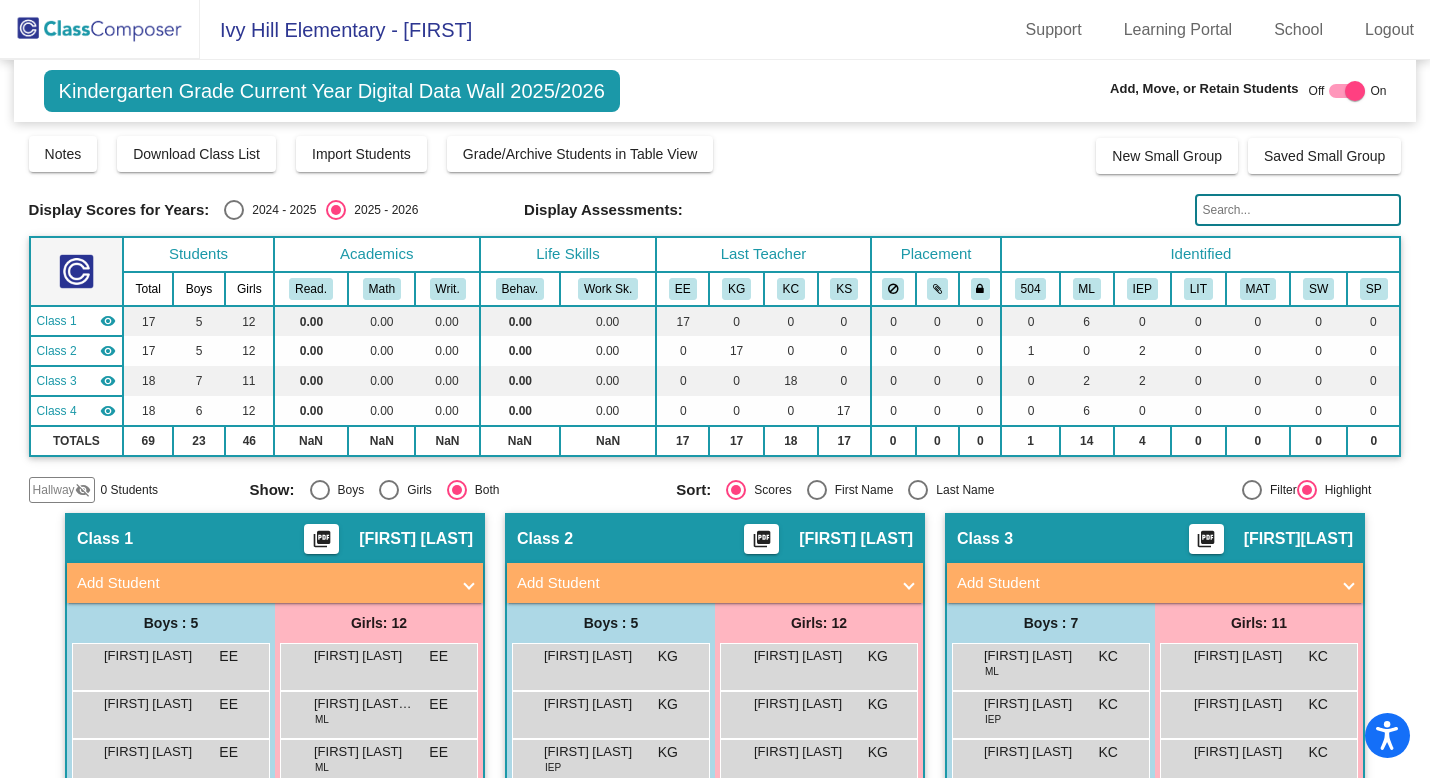 click 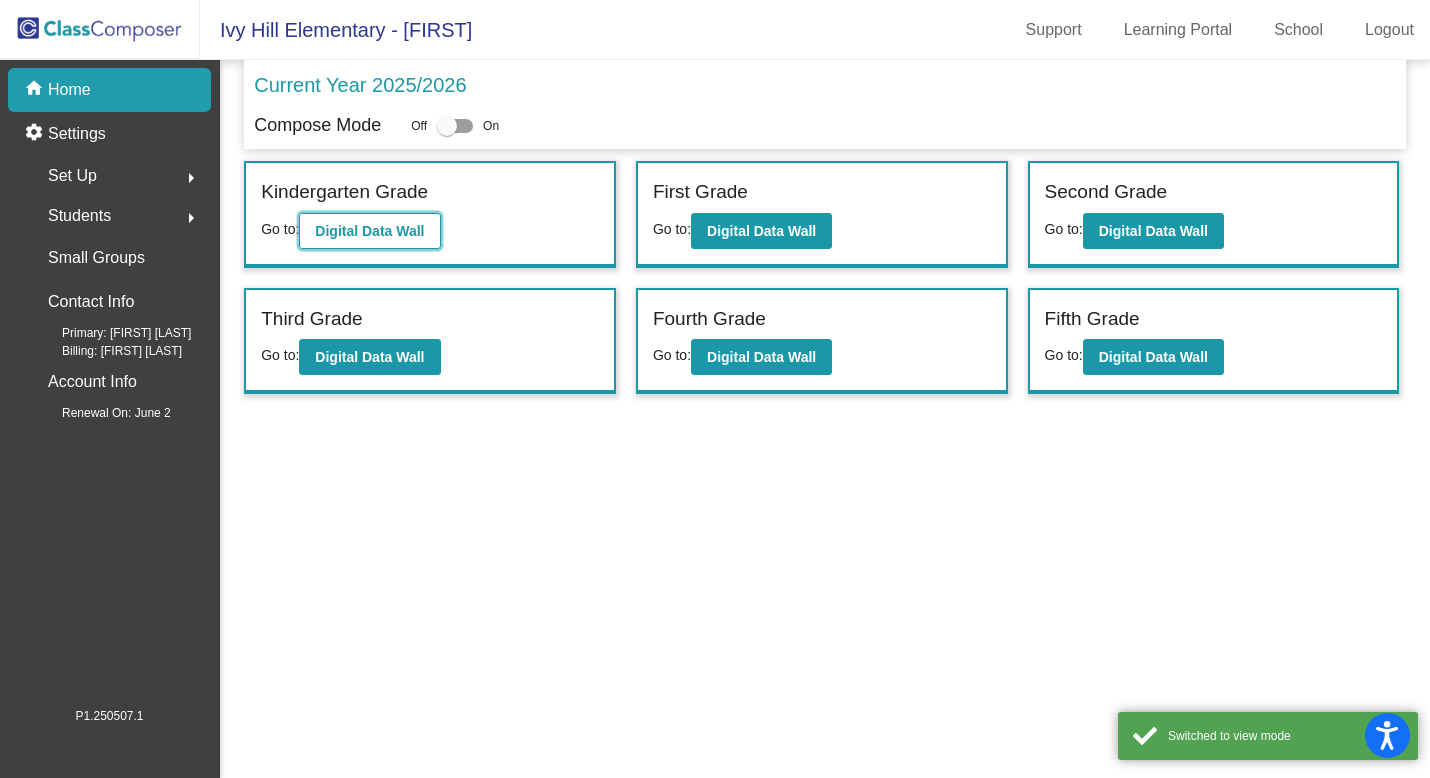 click on "Digital Data Wall" 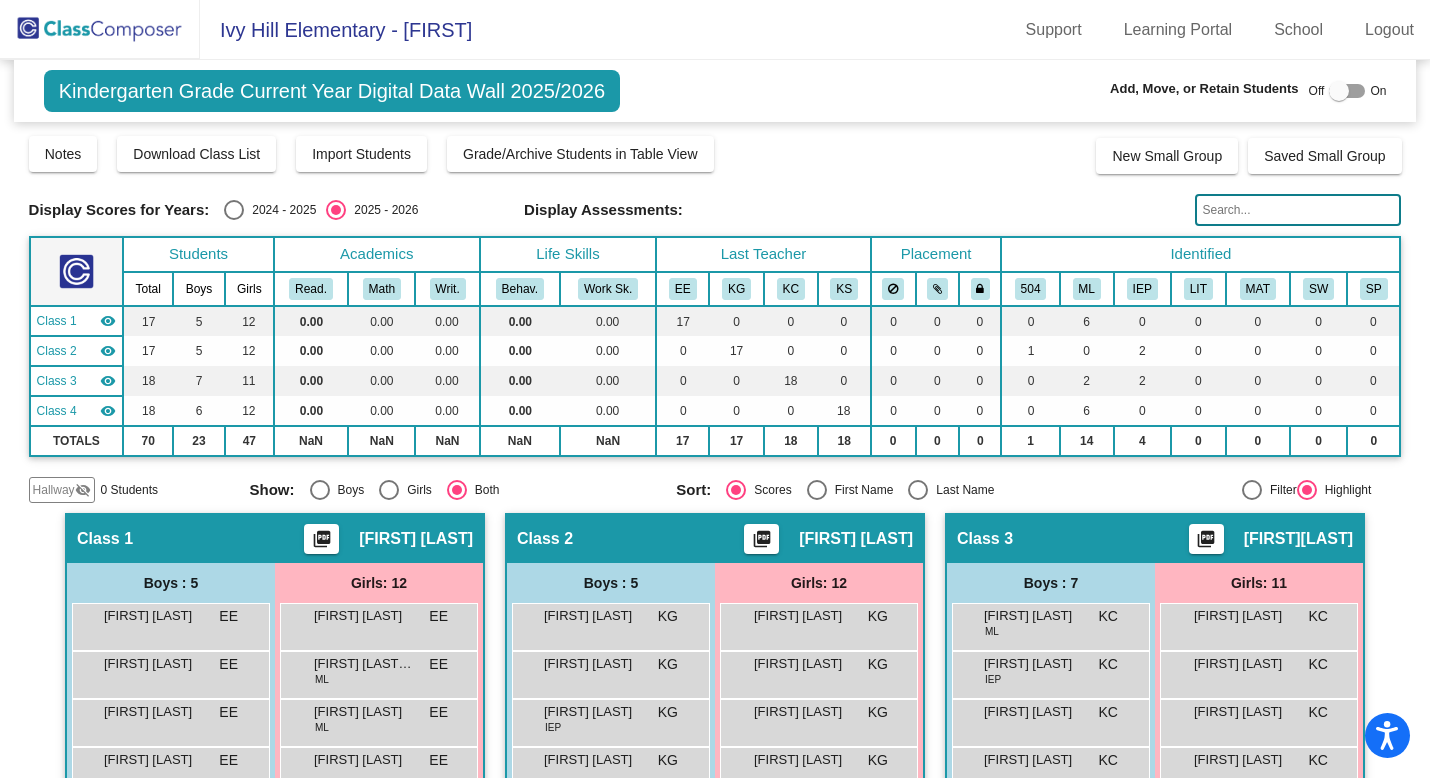 click 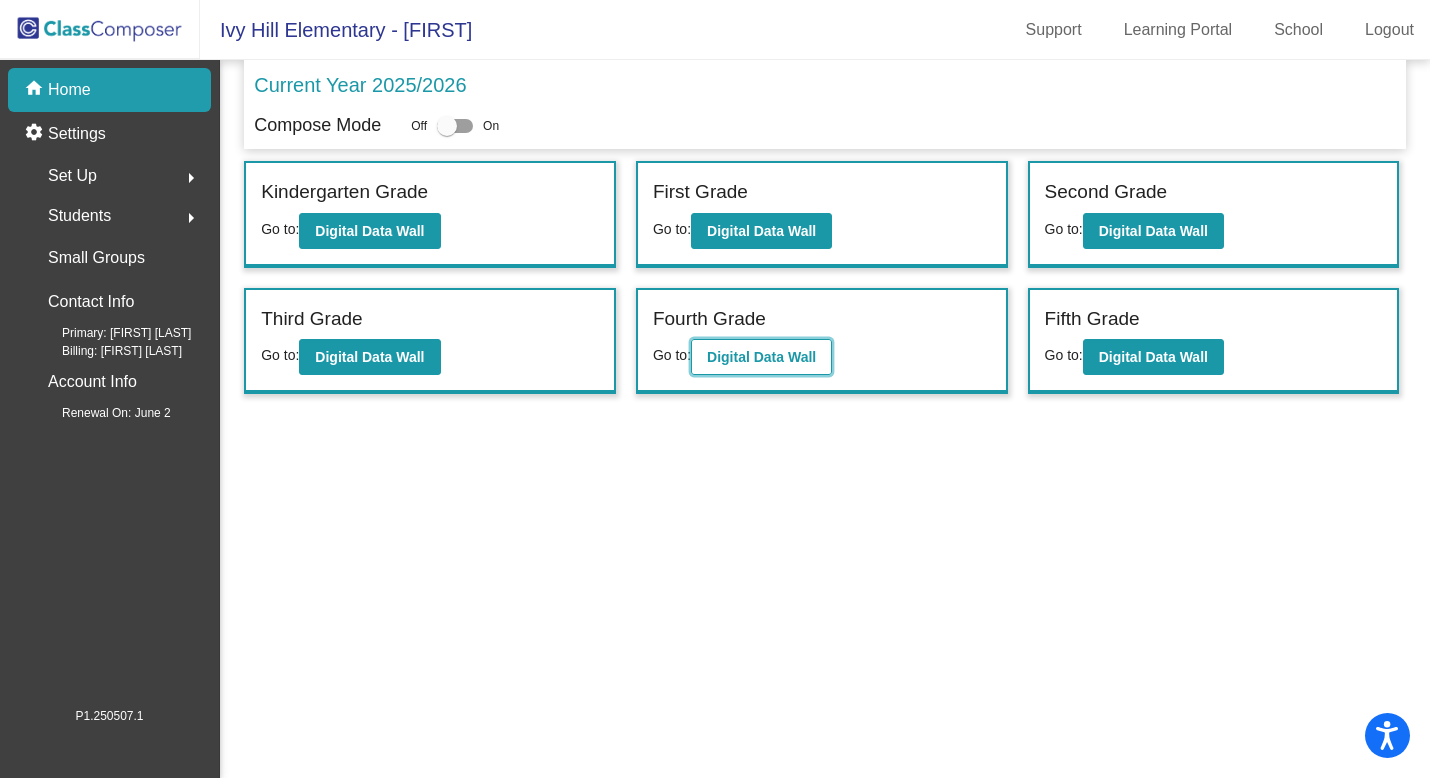 click on "Digital Data Wall" 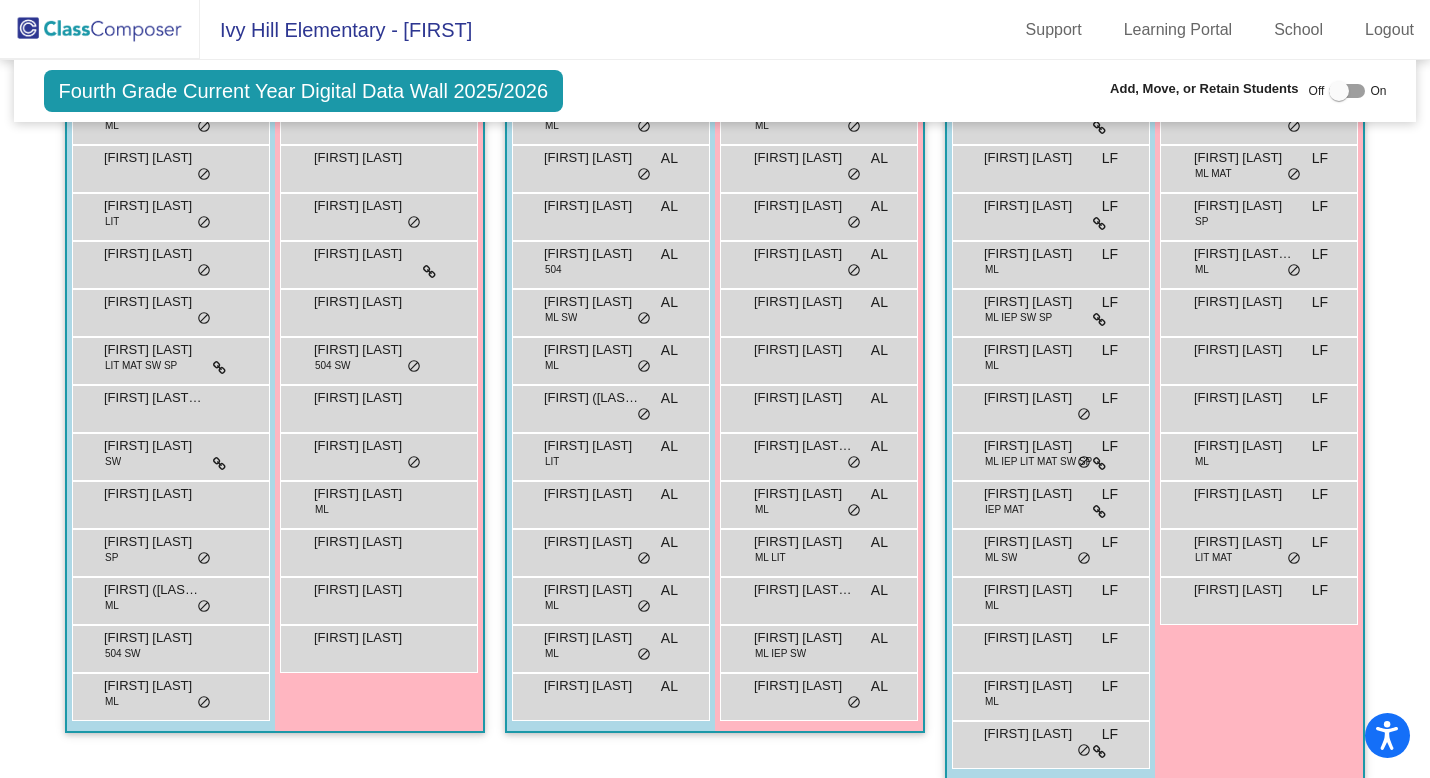 scroll, scrollTop: 512, scrollLeft: 0, axis: vertical 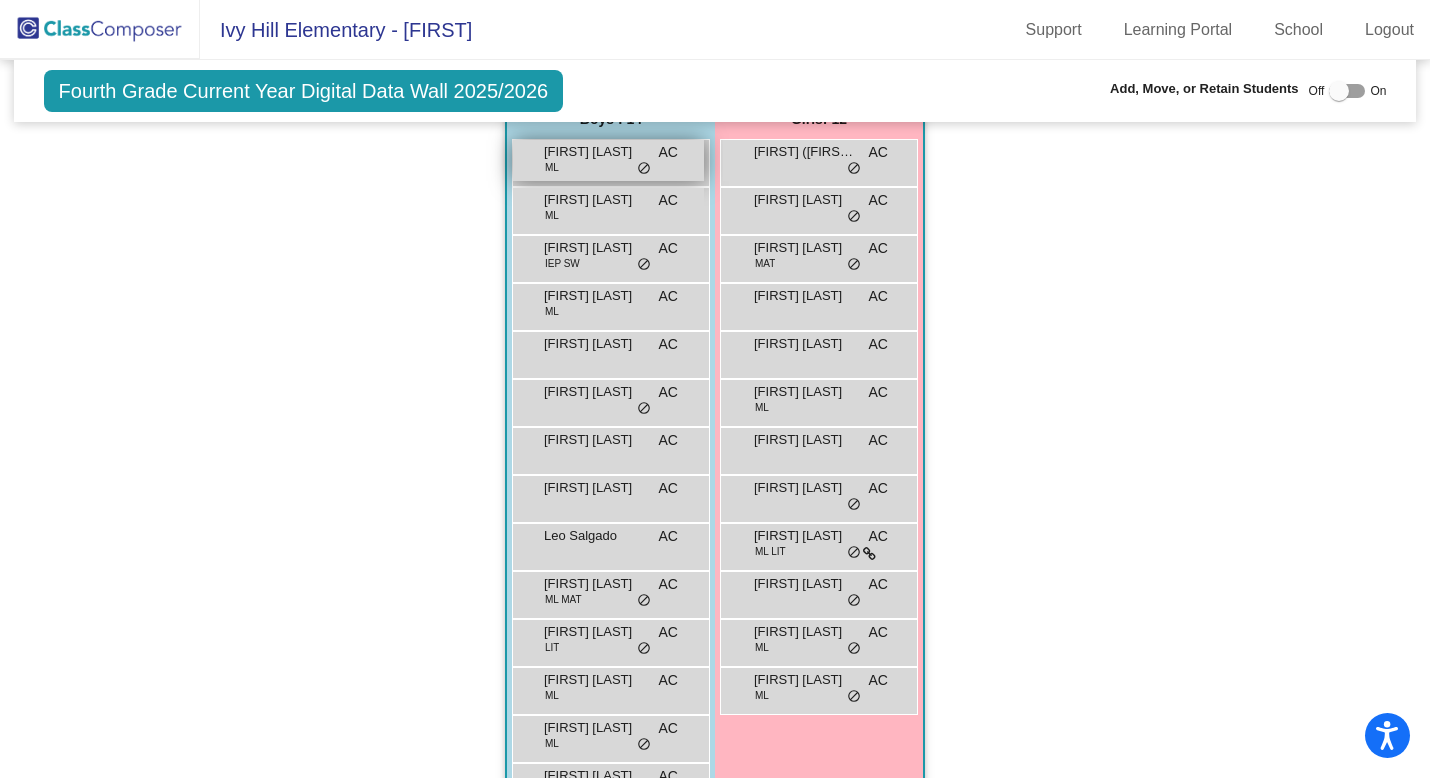 click on "Aaditya Sharma ML AC lock do_not_disturb_alt" at bounding box center [608, 160] 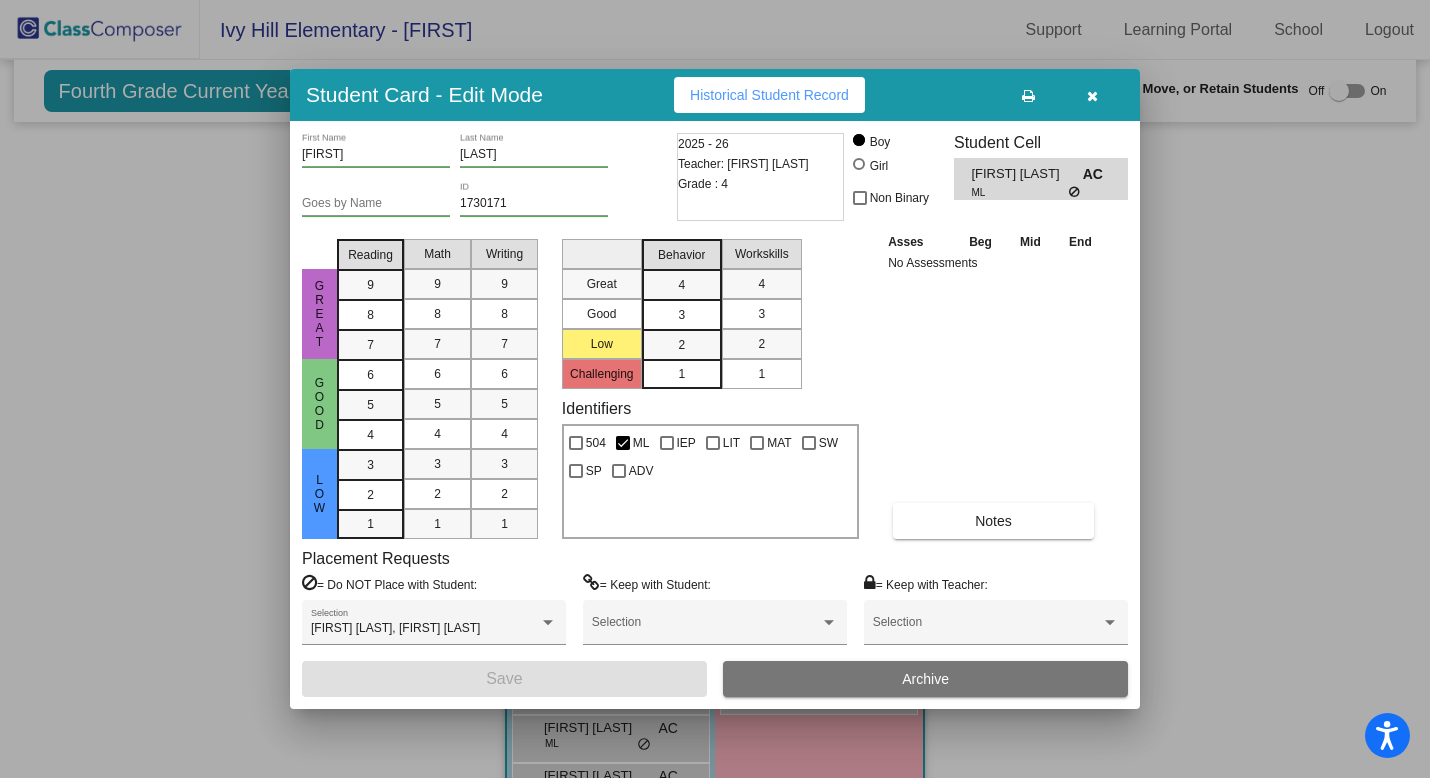 click at bounding box center [1092, 96] 